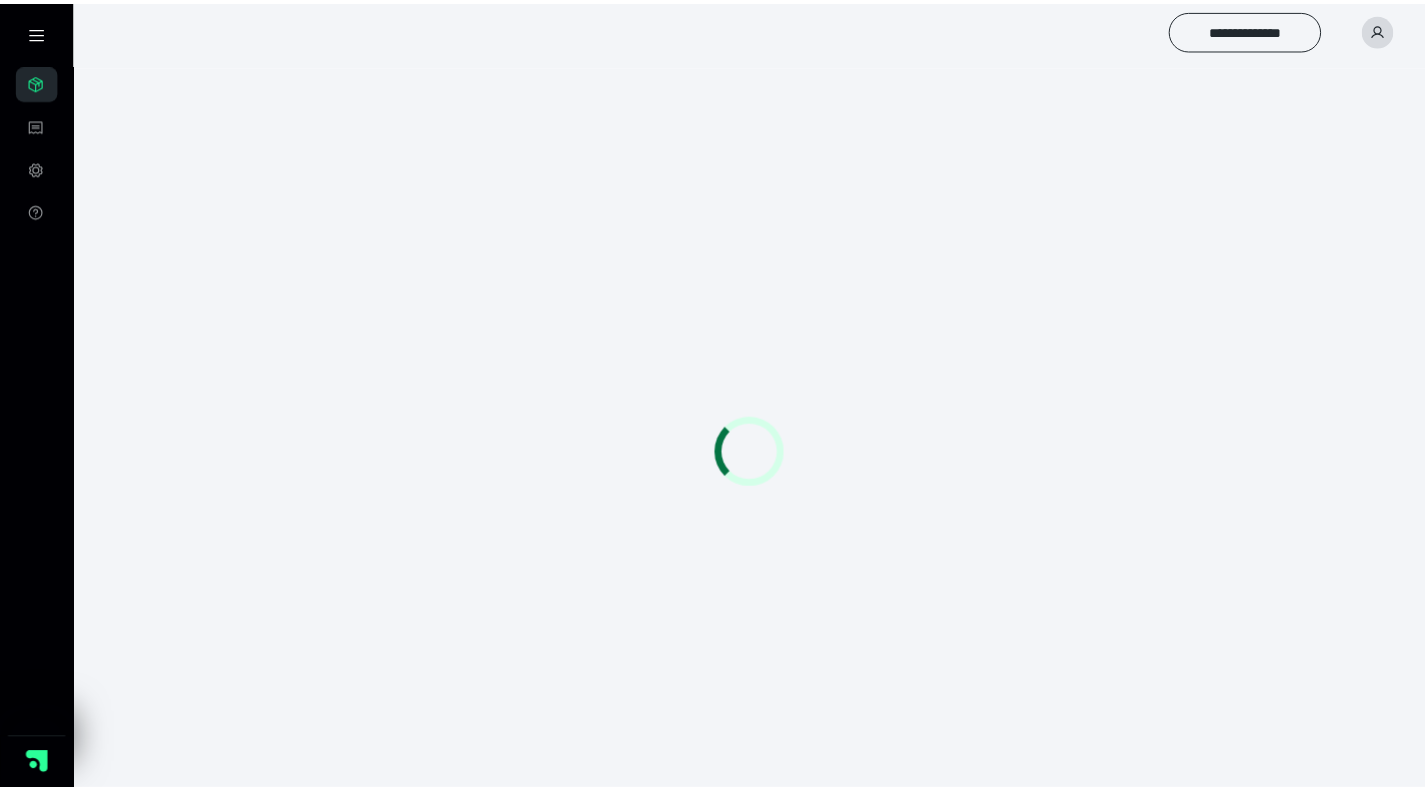 scroll, scrollTop: 0, scrollLeft: 0, axis: both 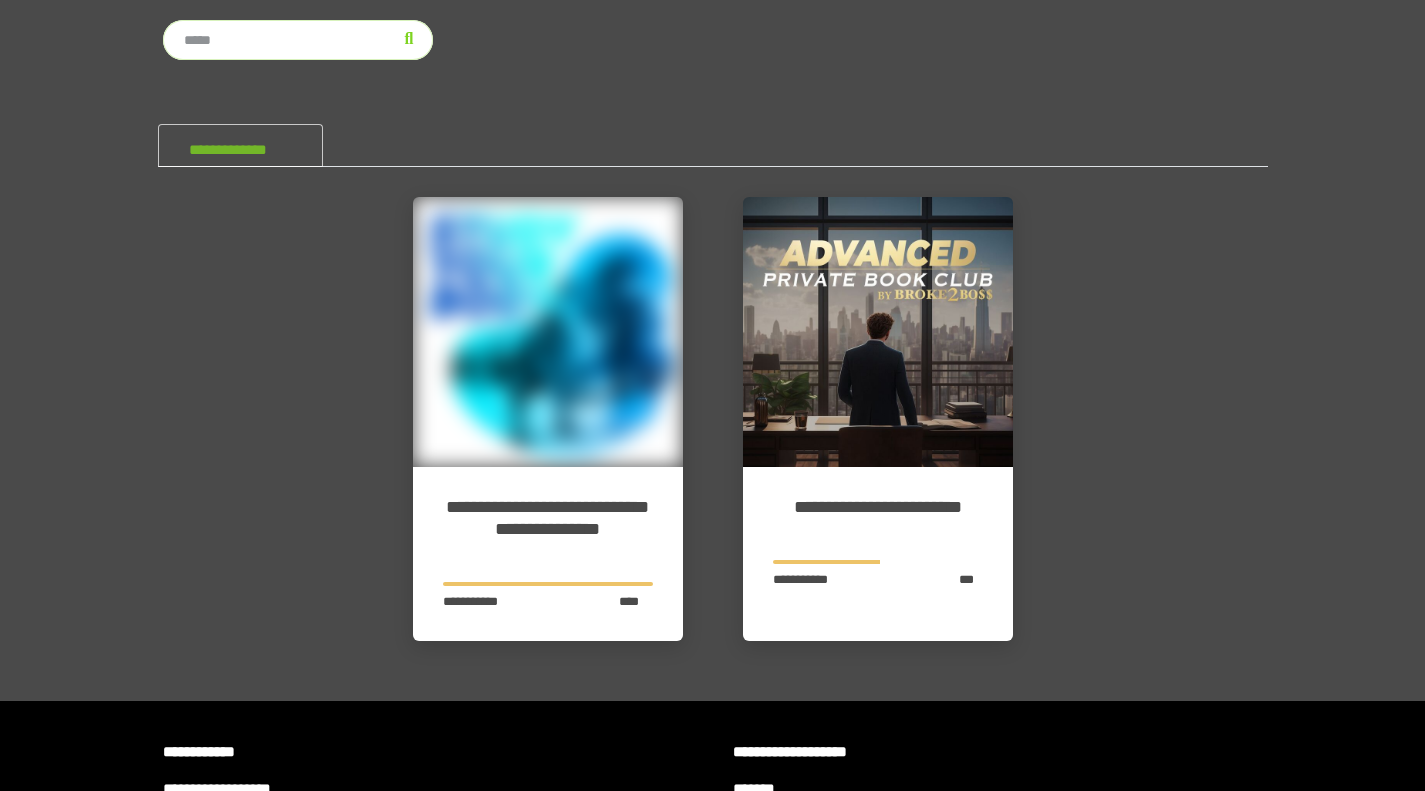click on "**********" at bounding box center [240, 145] 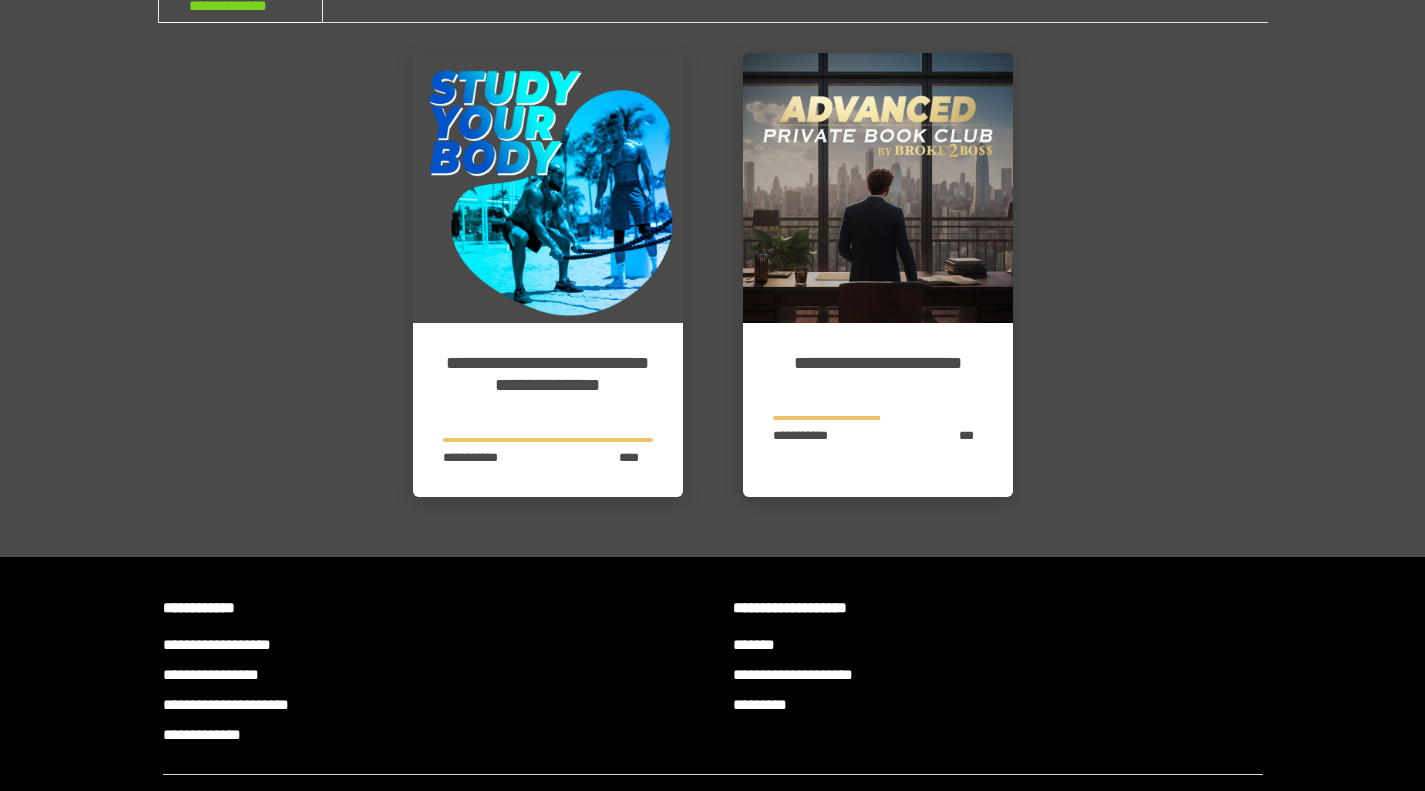 scroll, scrollTop: 145, scrollLeft: 0, axis: vertical 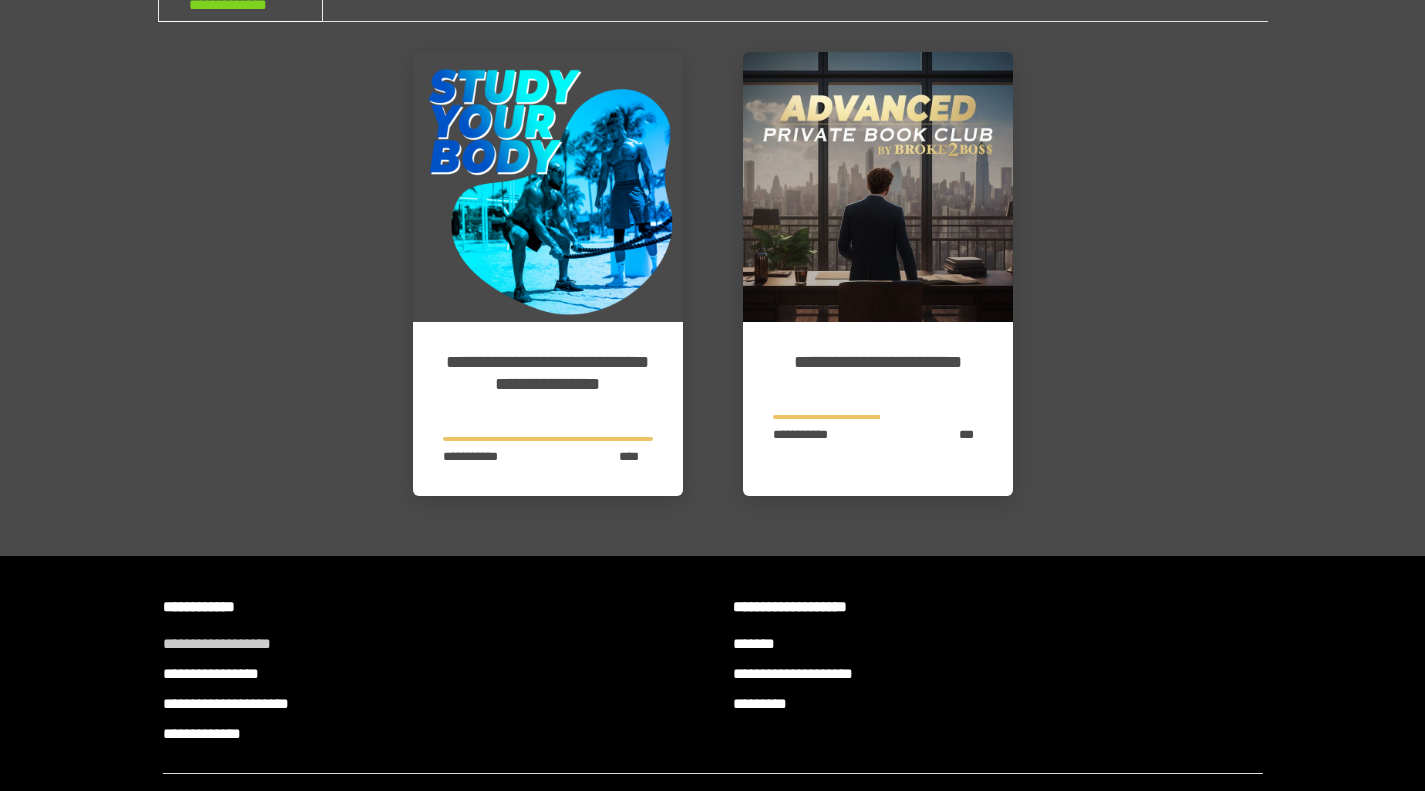 click on "**********" at bounding box center (428, 644) 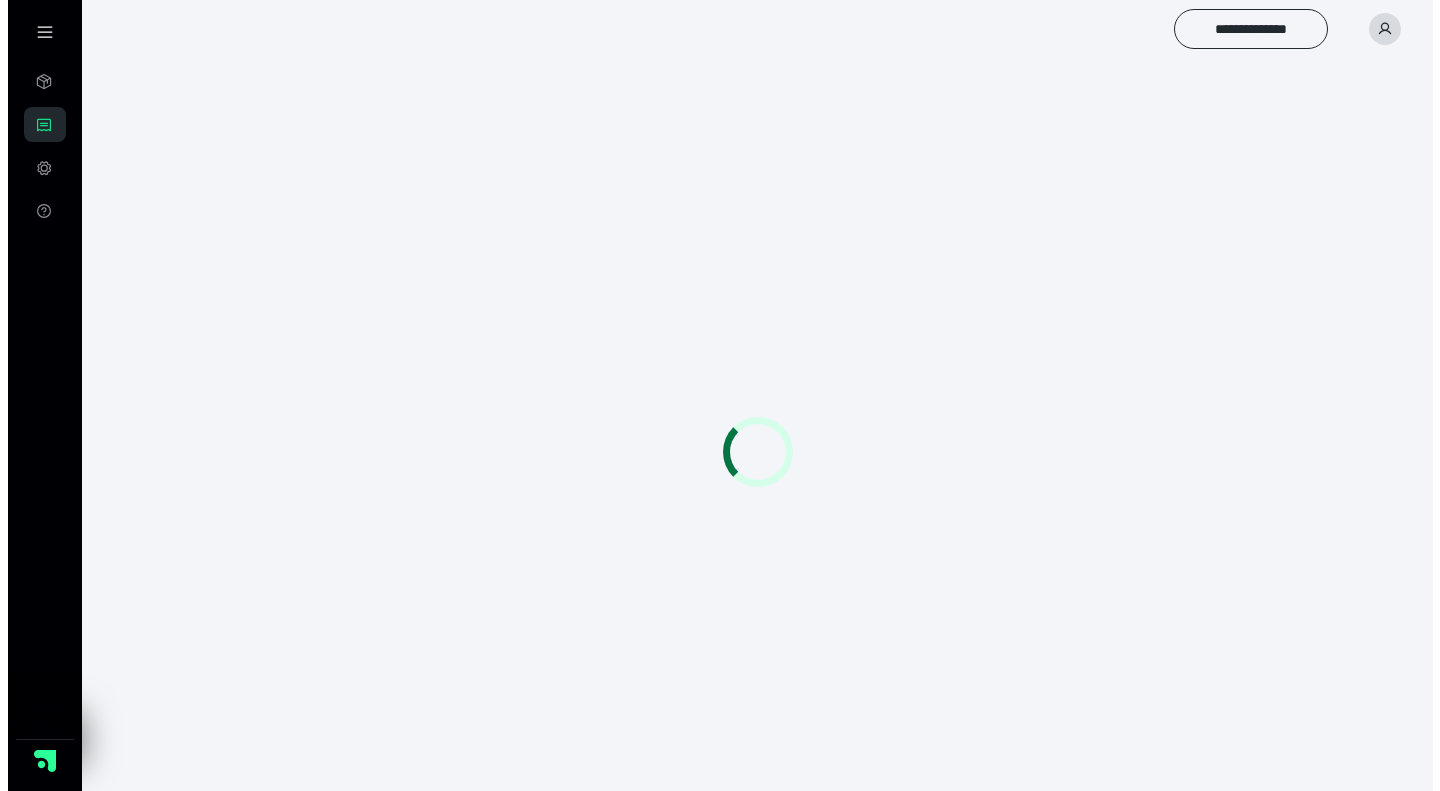 scroll, scrollTop: 0, scrollLeft: 0, axis: both 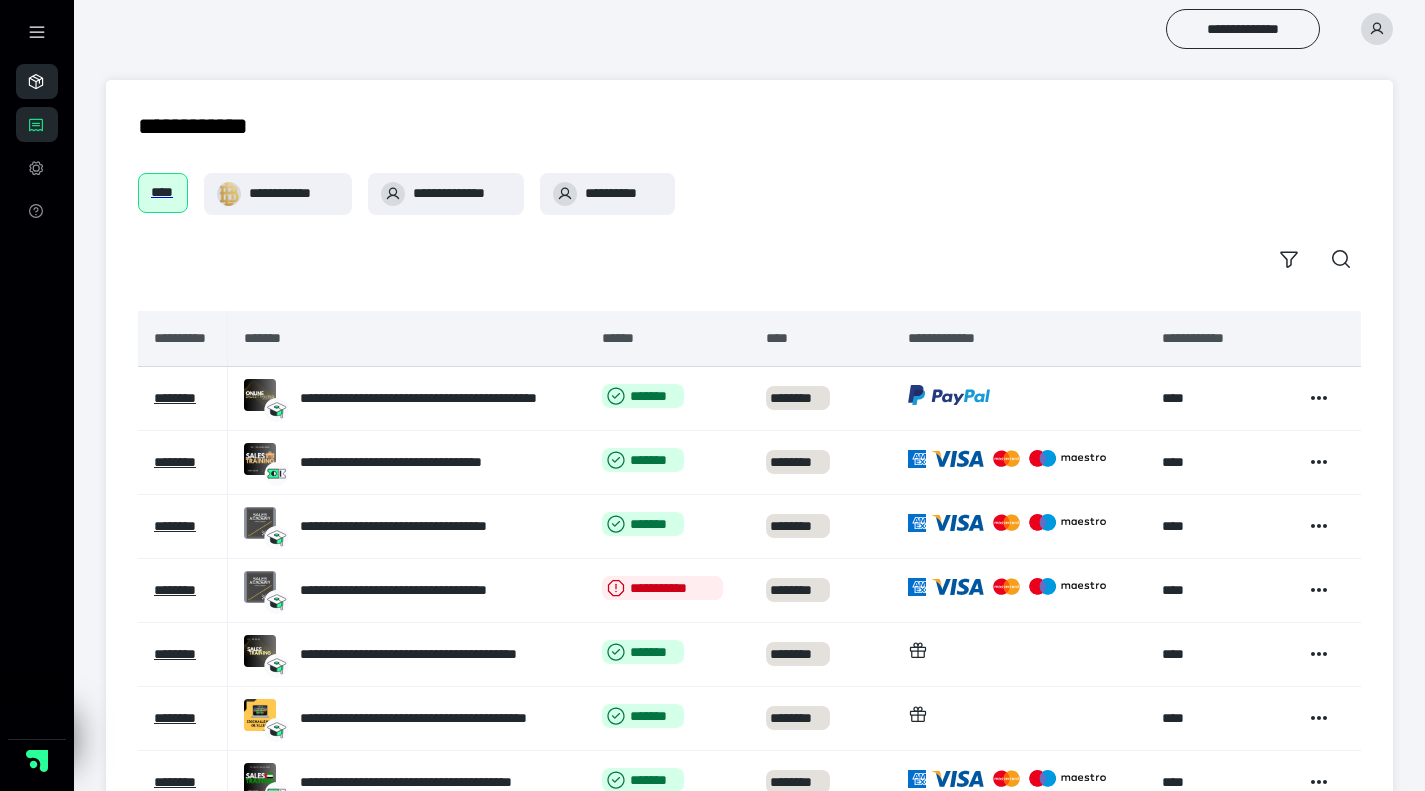 click 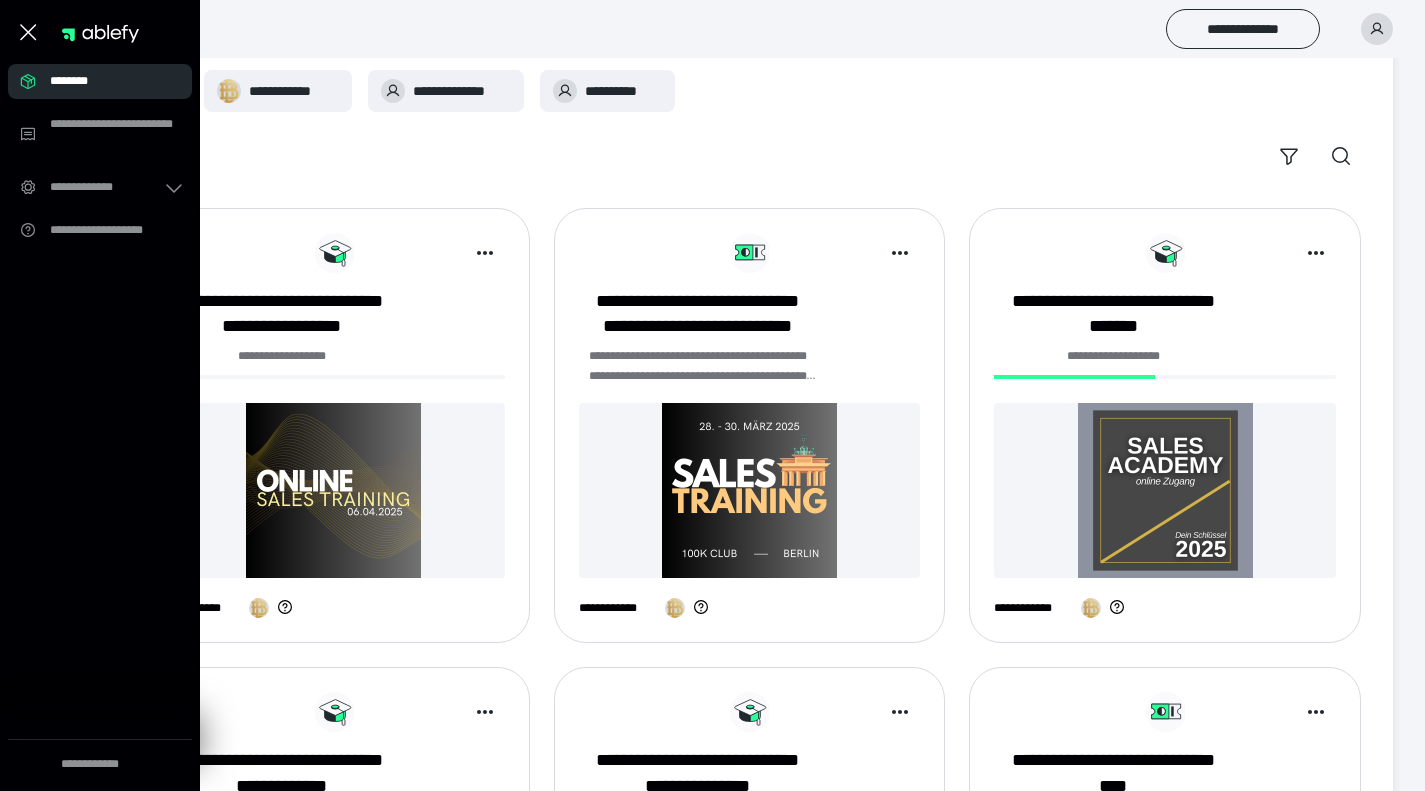 scroll, scrollTop: 110, scrollLeft: 0, axis: vertical 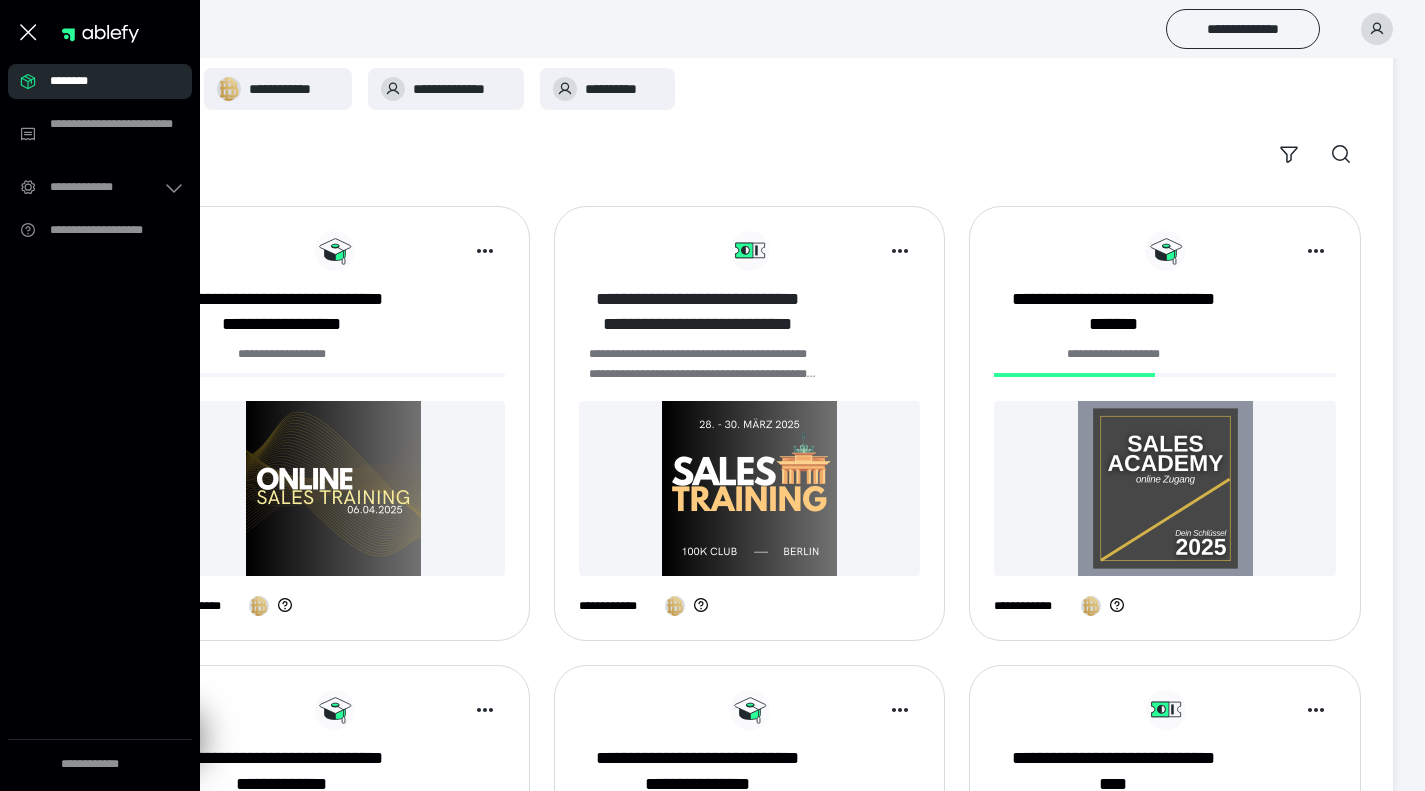 click on "**********" at bounding box center [698, 312] 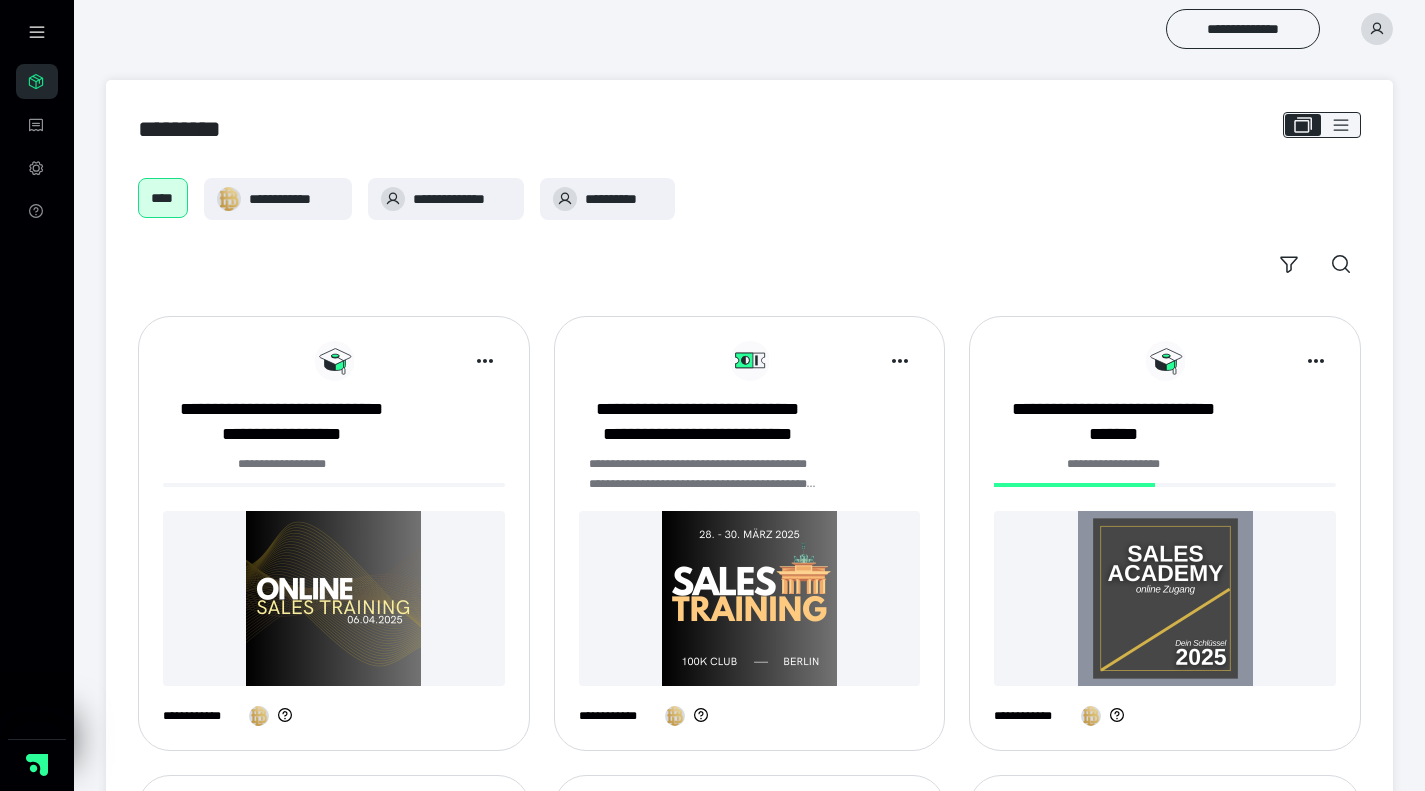 scroll, scrollTop: 110, scrollLeft: 0, axis: vertical 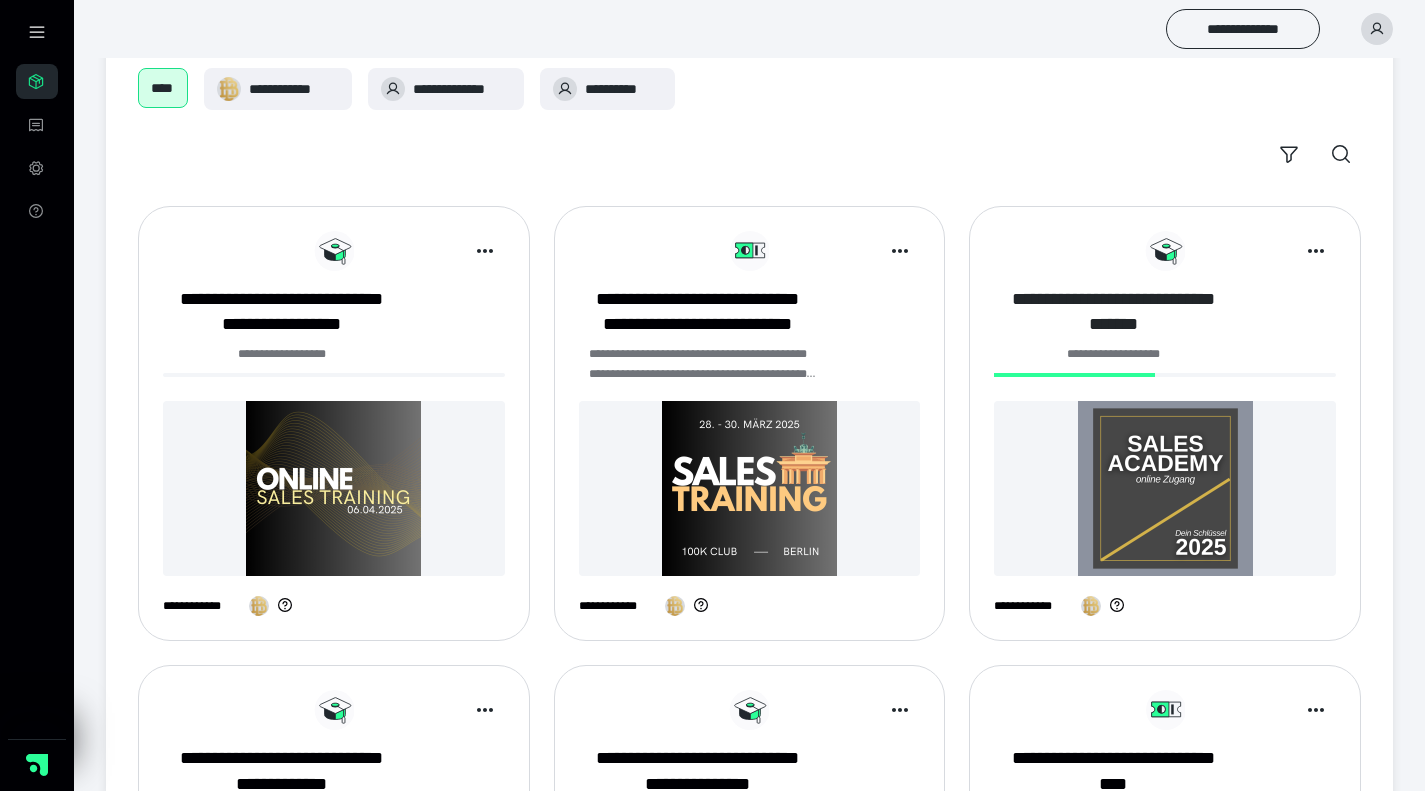click on "**********" at bounding box center [1113, 312] 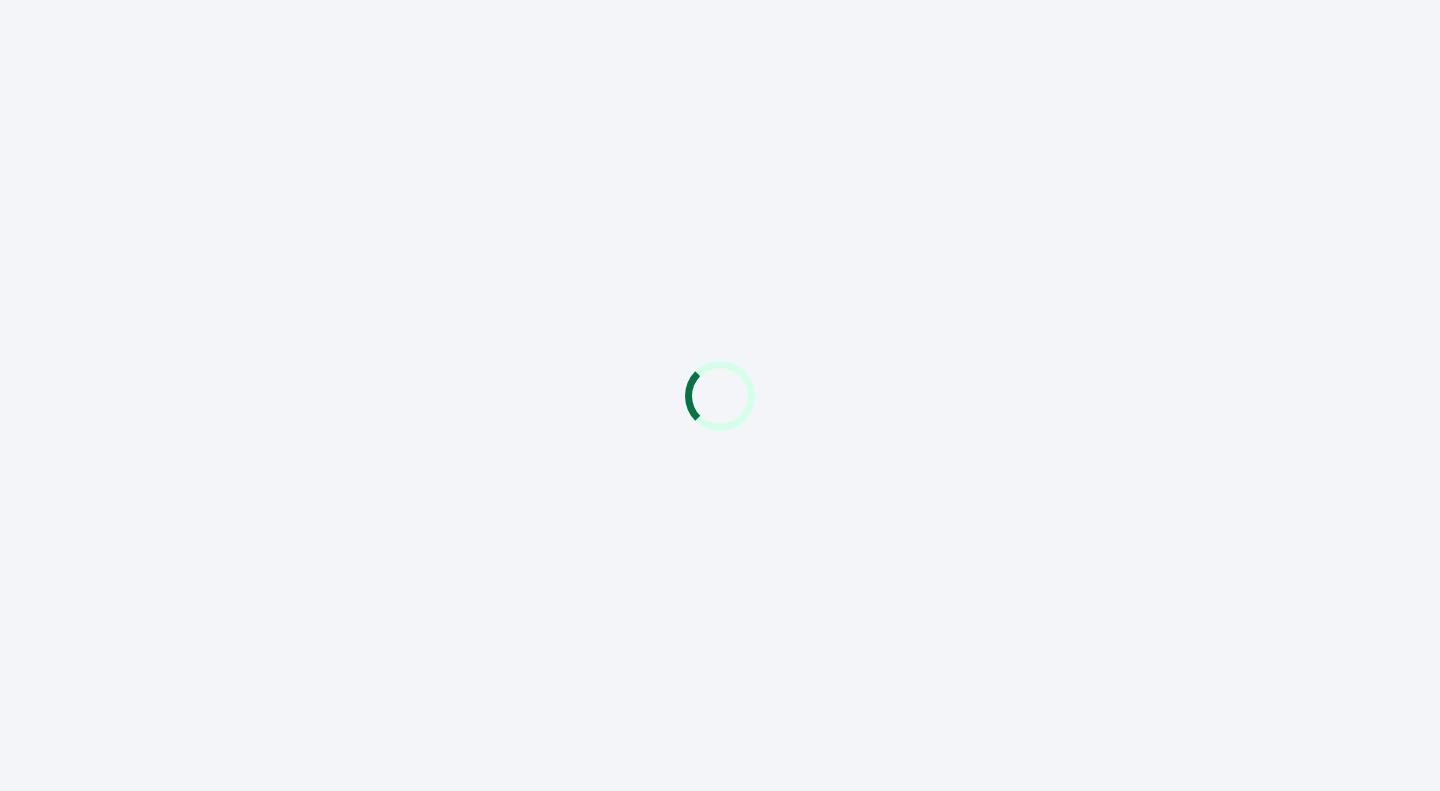 scroll, scrollTop: 0, scrollLeft: 0, axis: both 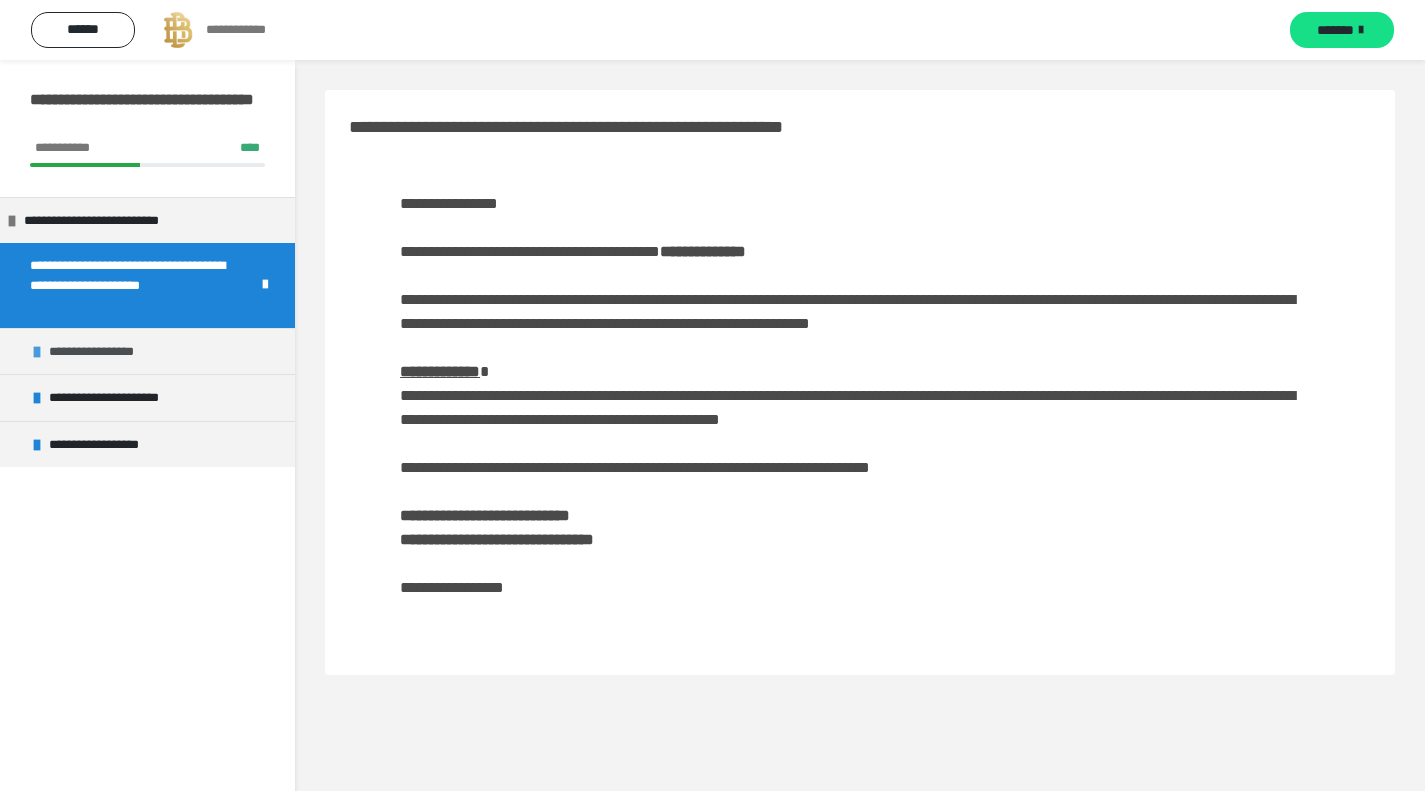 click at bounding box center [37, 352] 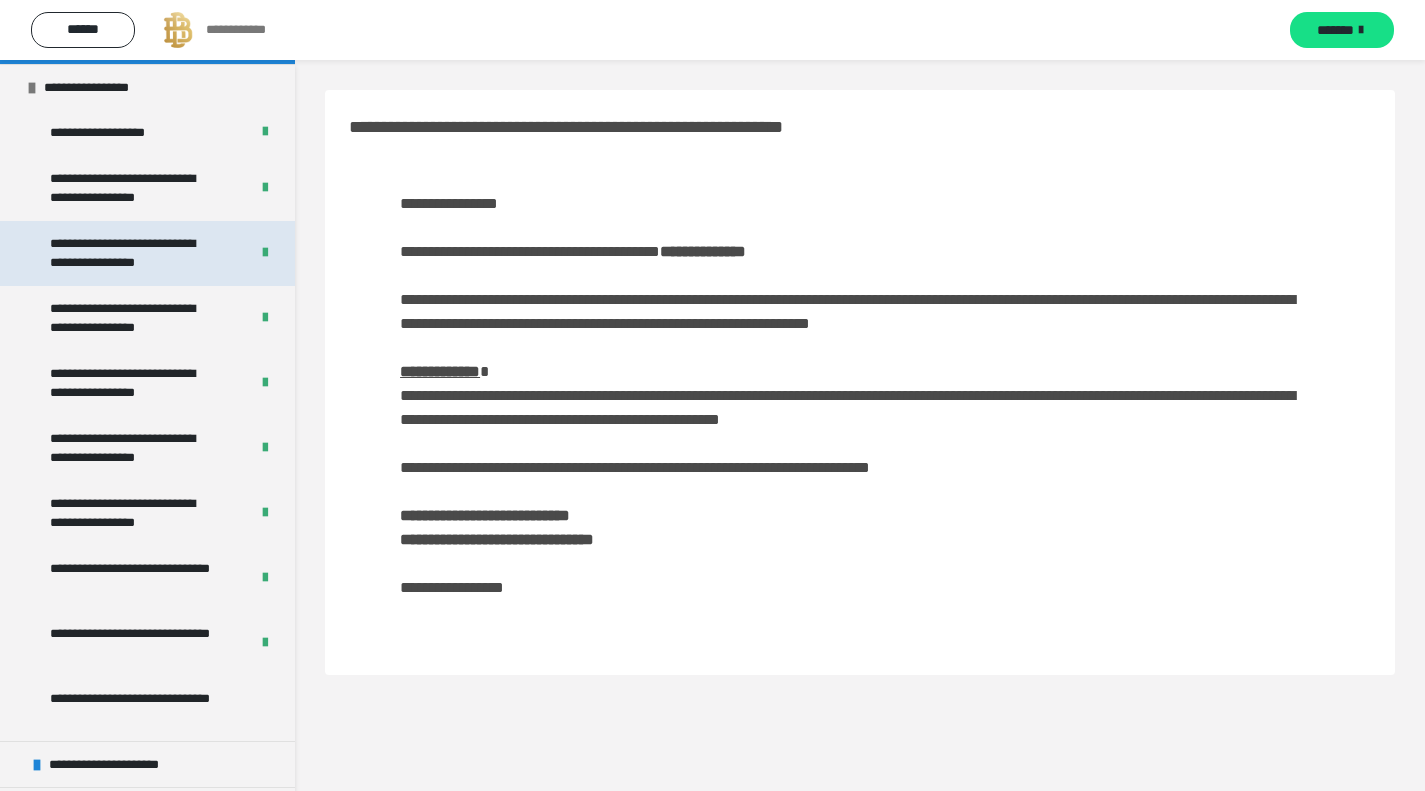 scroll, scrollTop: 312, scrollLeft: 0, axis: vertical 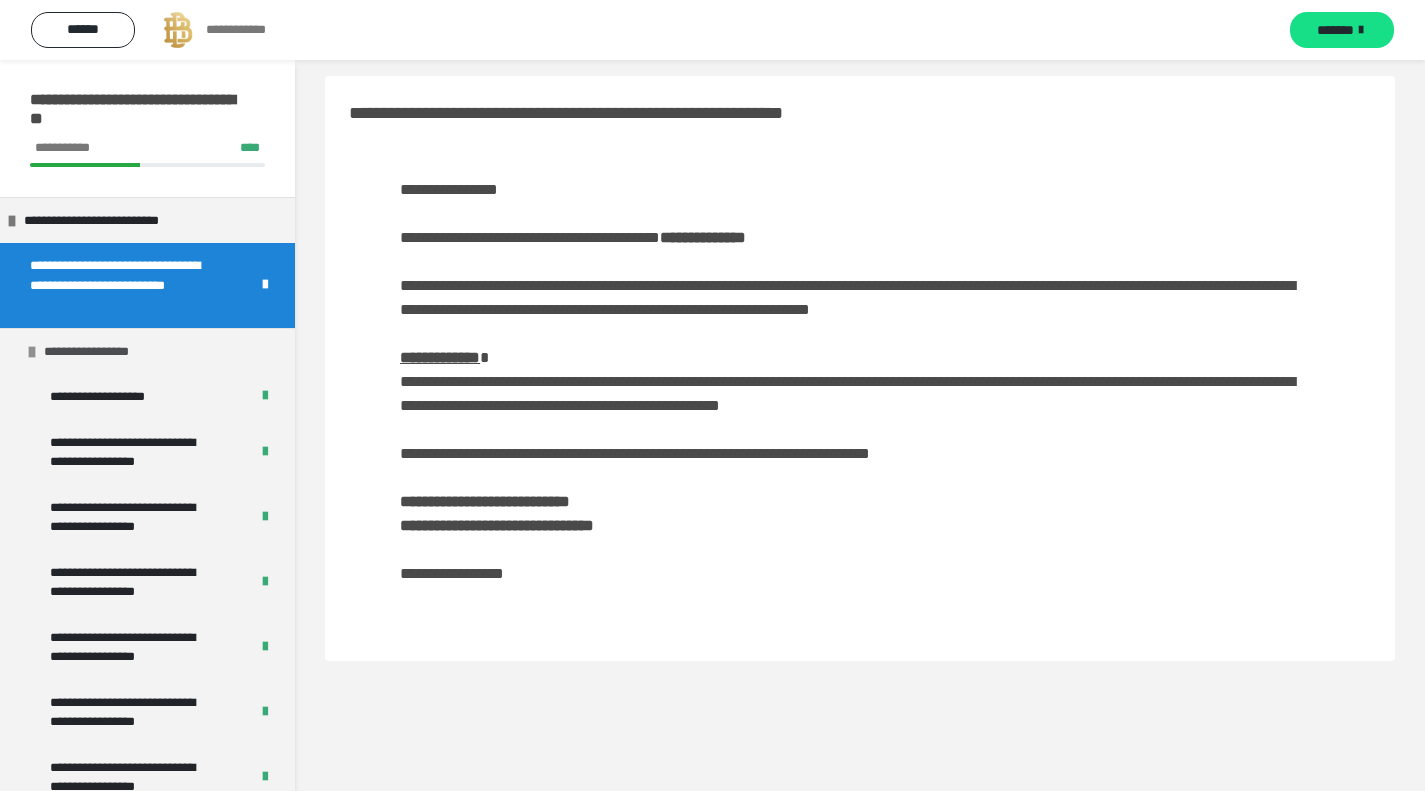 click on "**********" at bounding box center (147, 351) 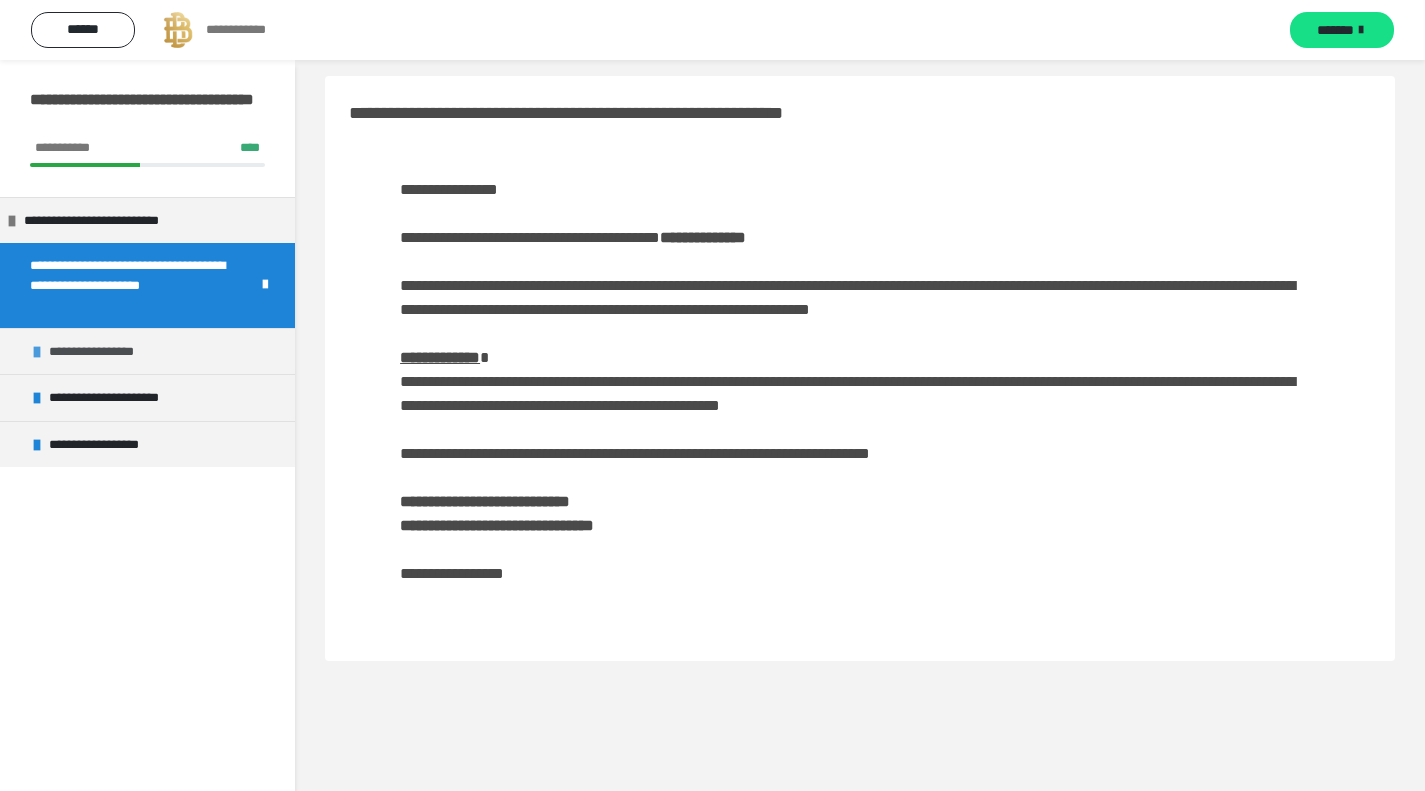 scroll, scrollTop: 23, scrollLeft: 0, axis: vertical 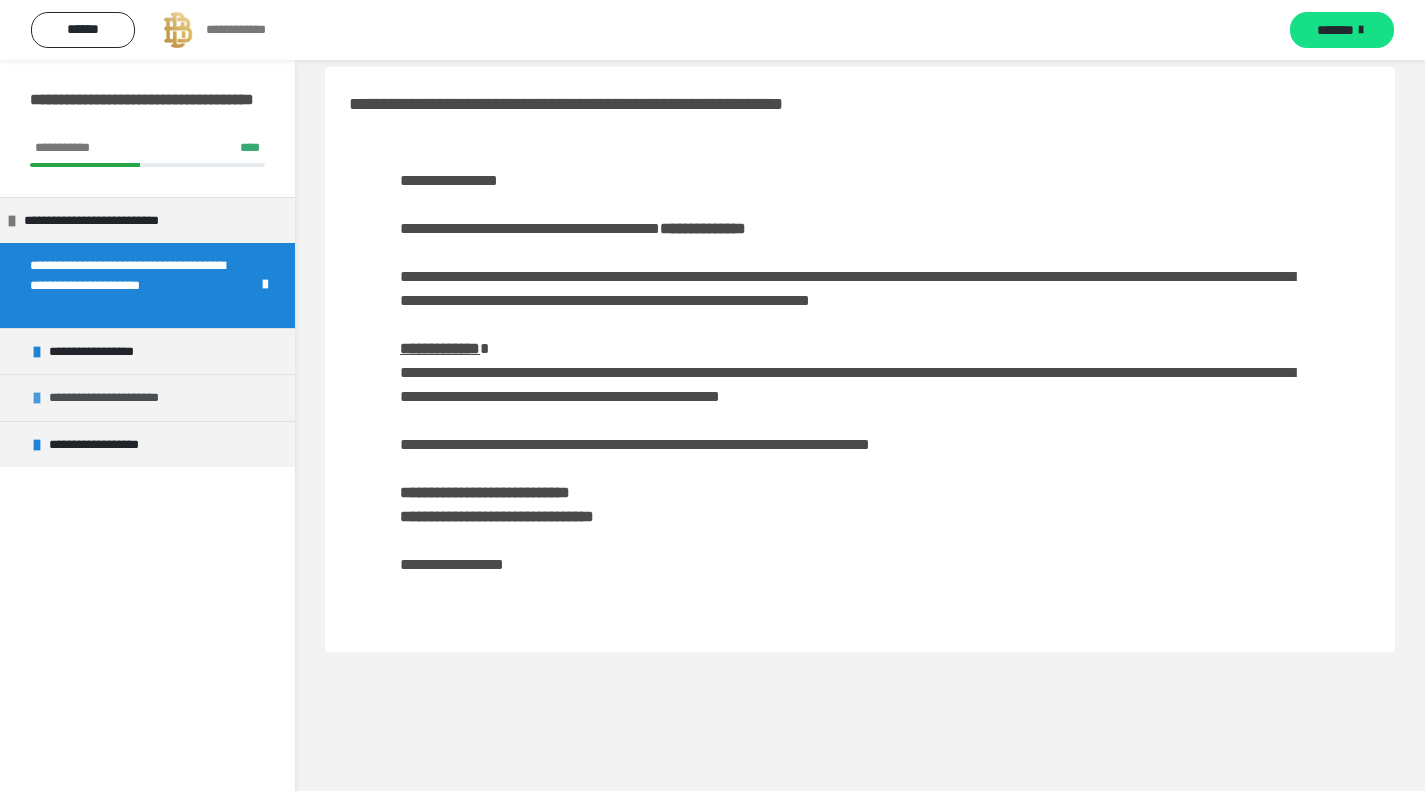 click at bounding box center [37, 398] 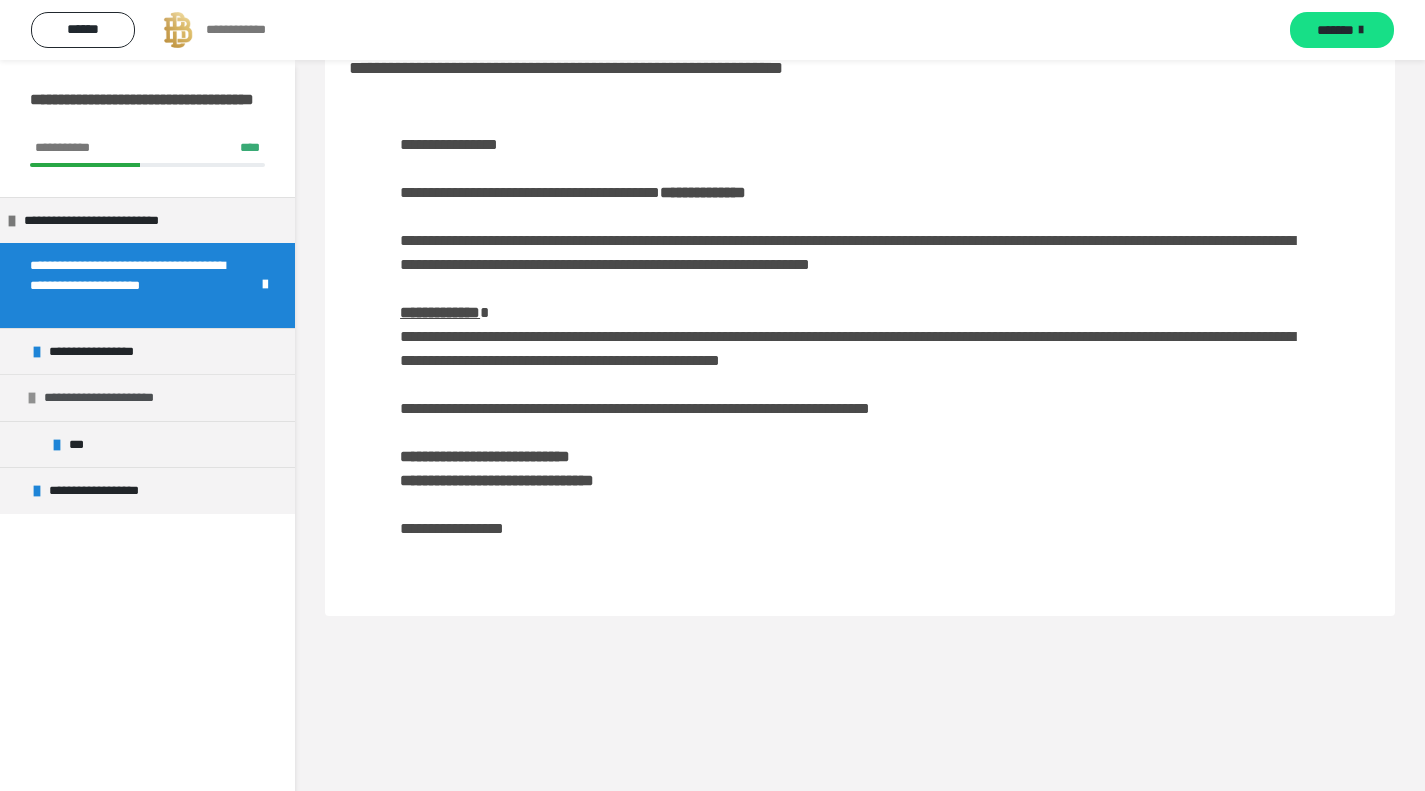 scroll, scrollTop: 60, scrollLeft: 0, axis: vertical 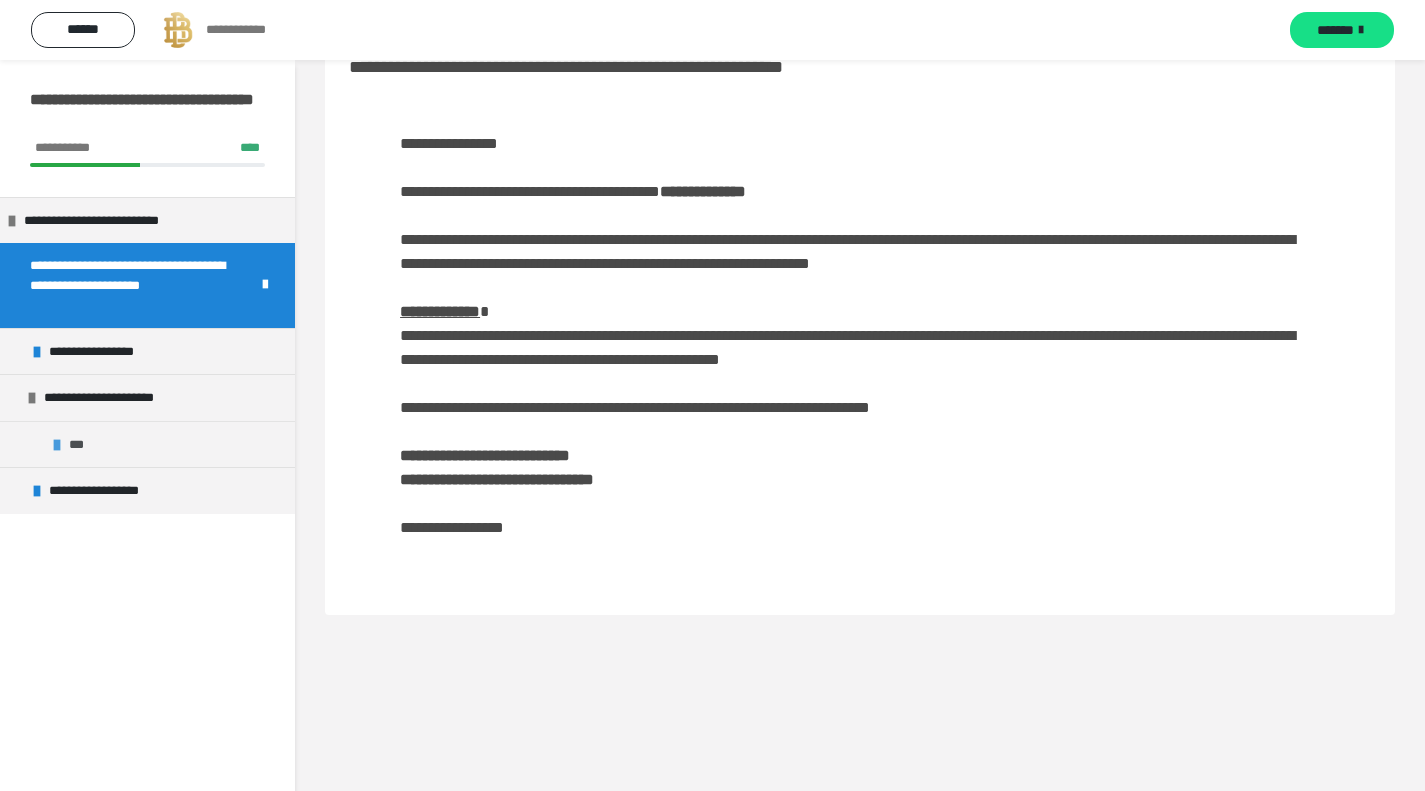 click at bounding box center [57, 445] 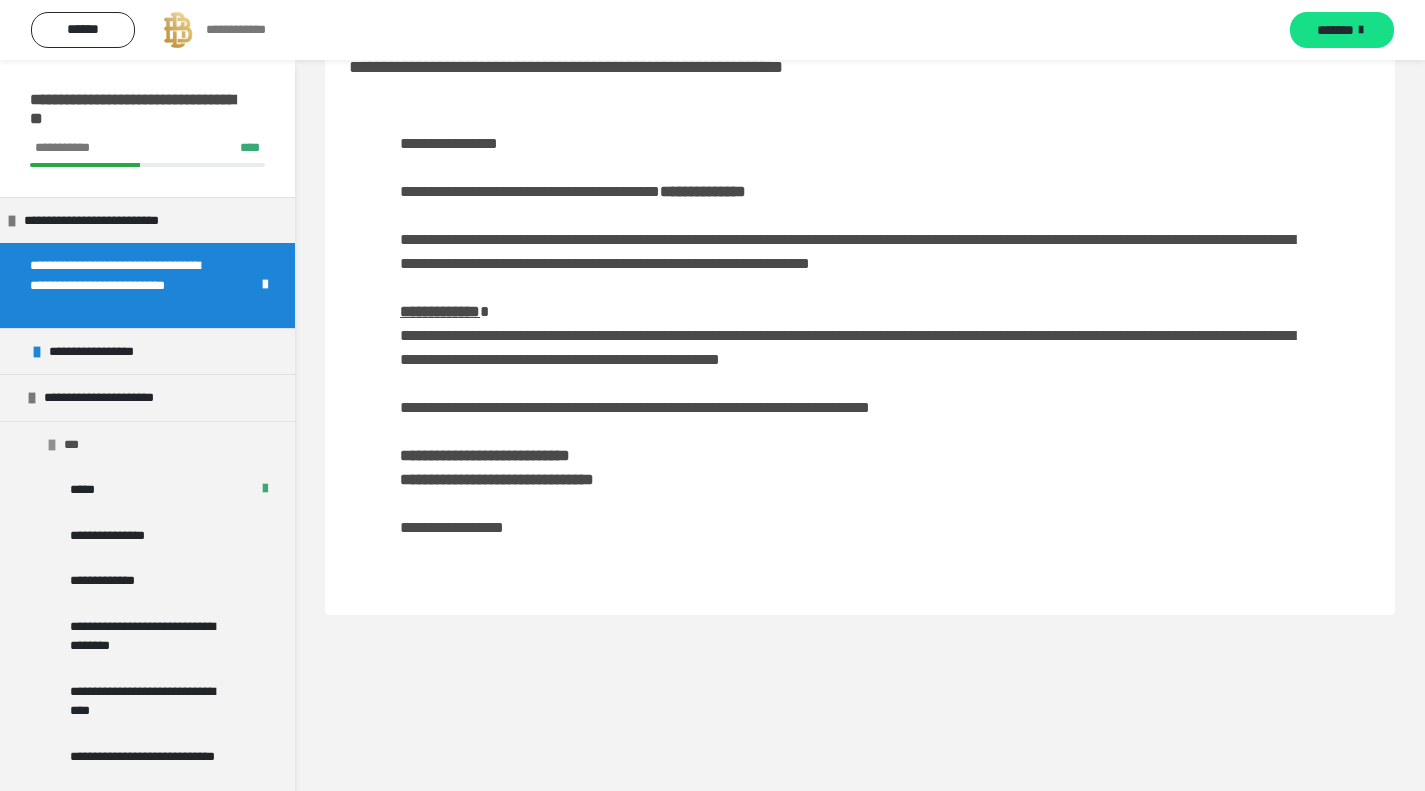 scroll, scrollTop: 58, scrollLeft: 0, axis: vertical 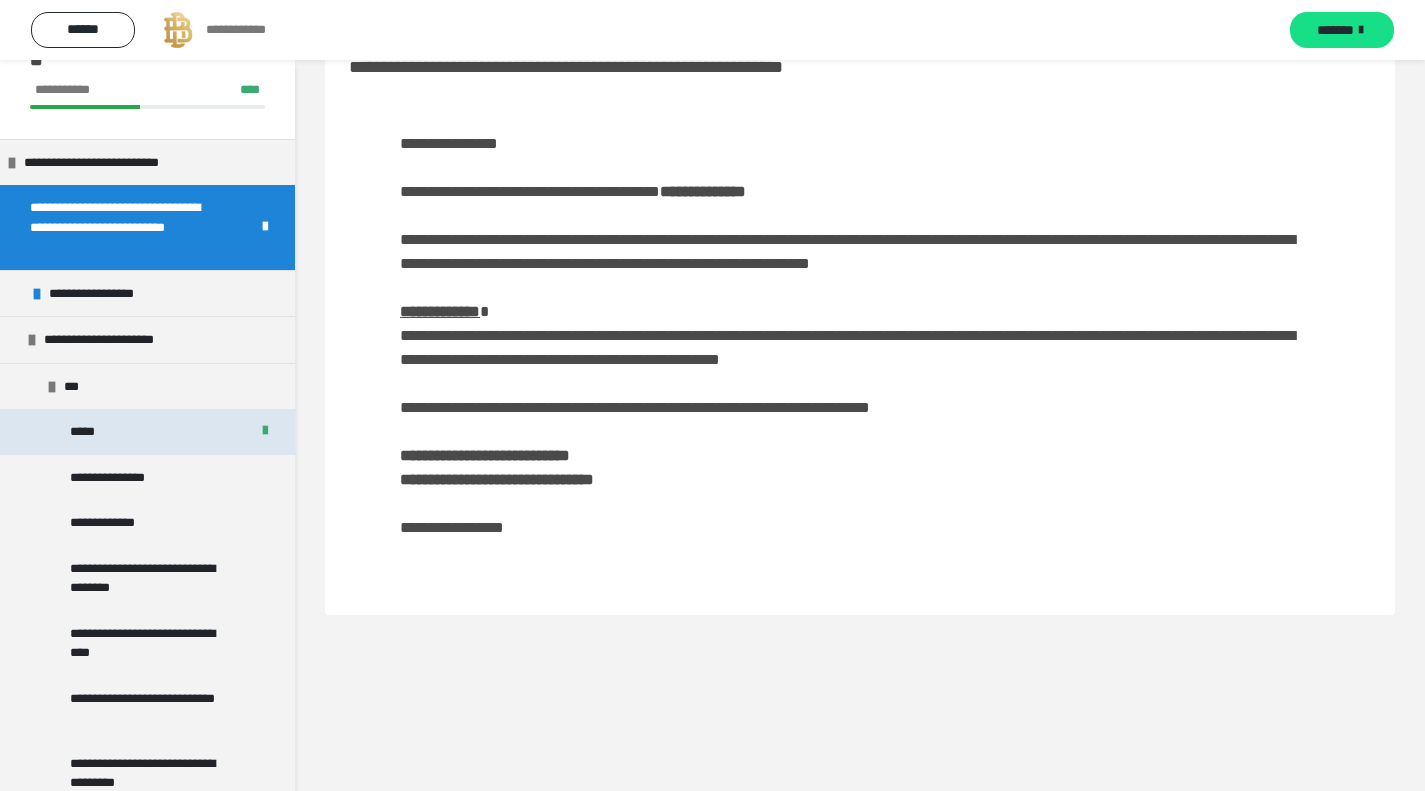 click on "*****" at bounding box center (89, 432) 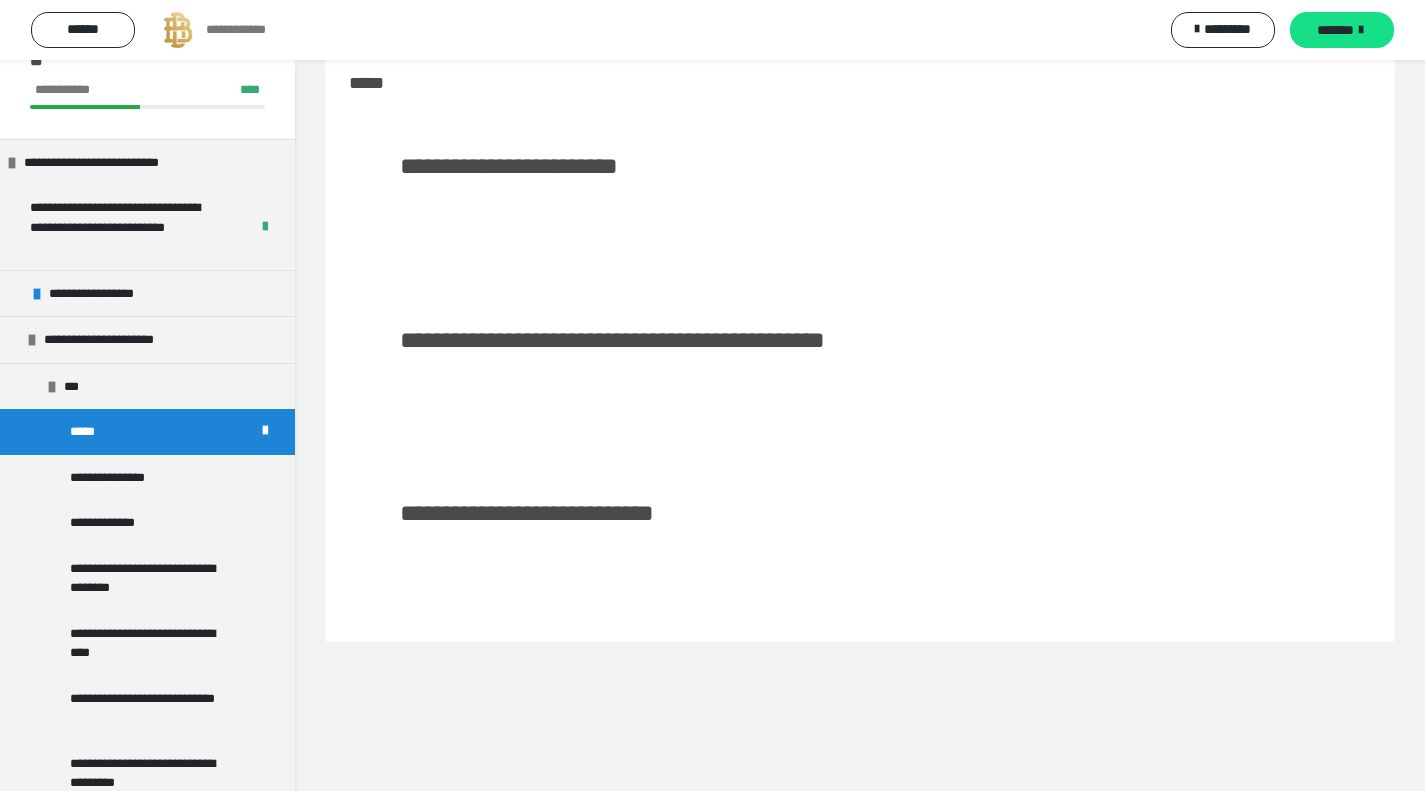 scroll, scrollTop: 45, scrollLeft: 0, axis: vertical 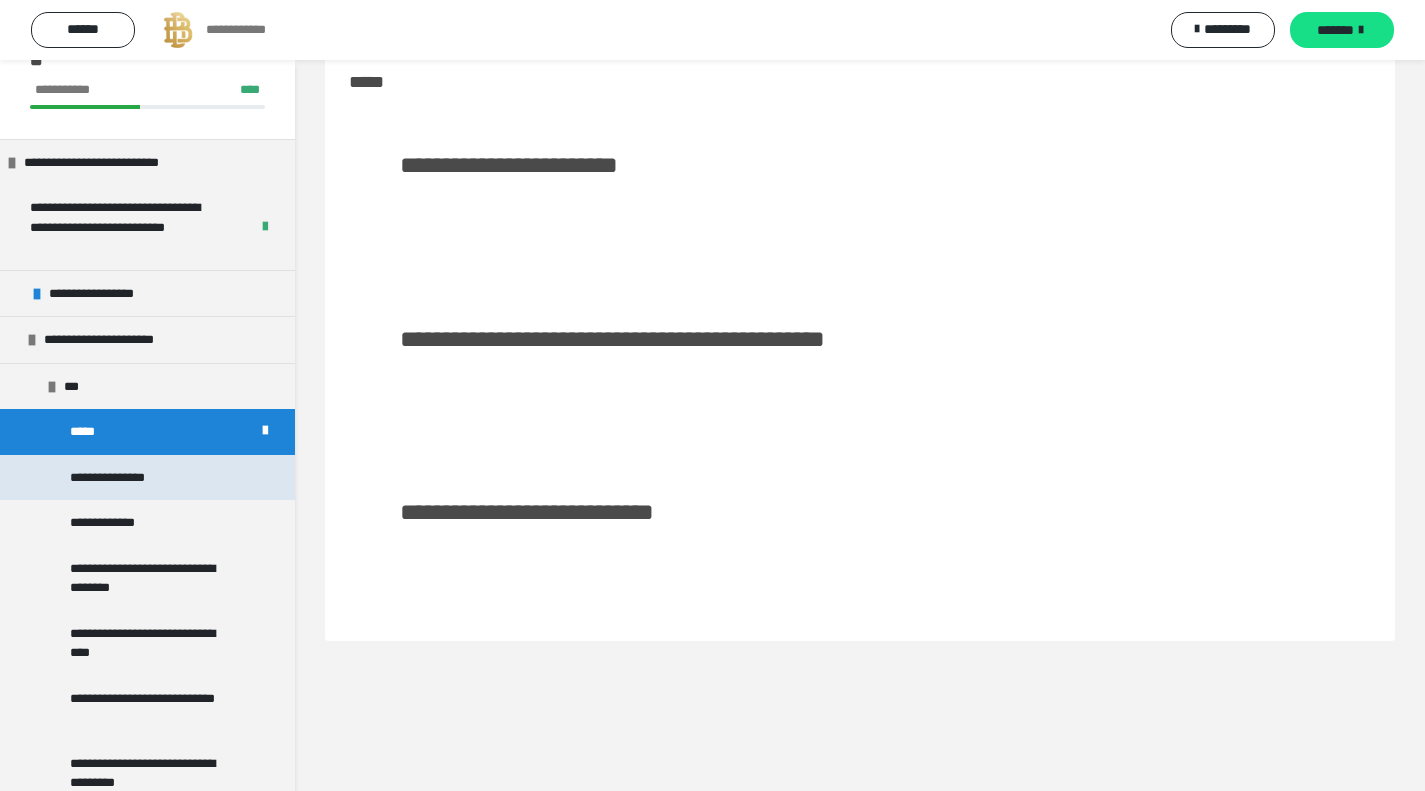 click on "**********" at bounding box center (130, 478) 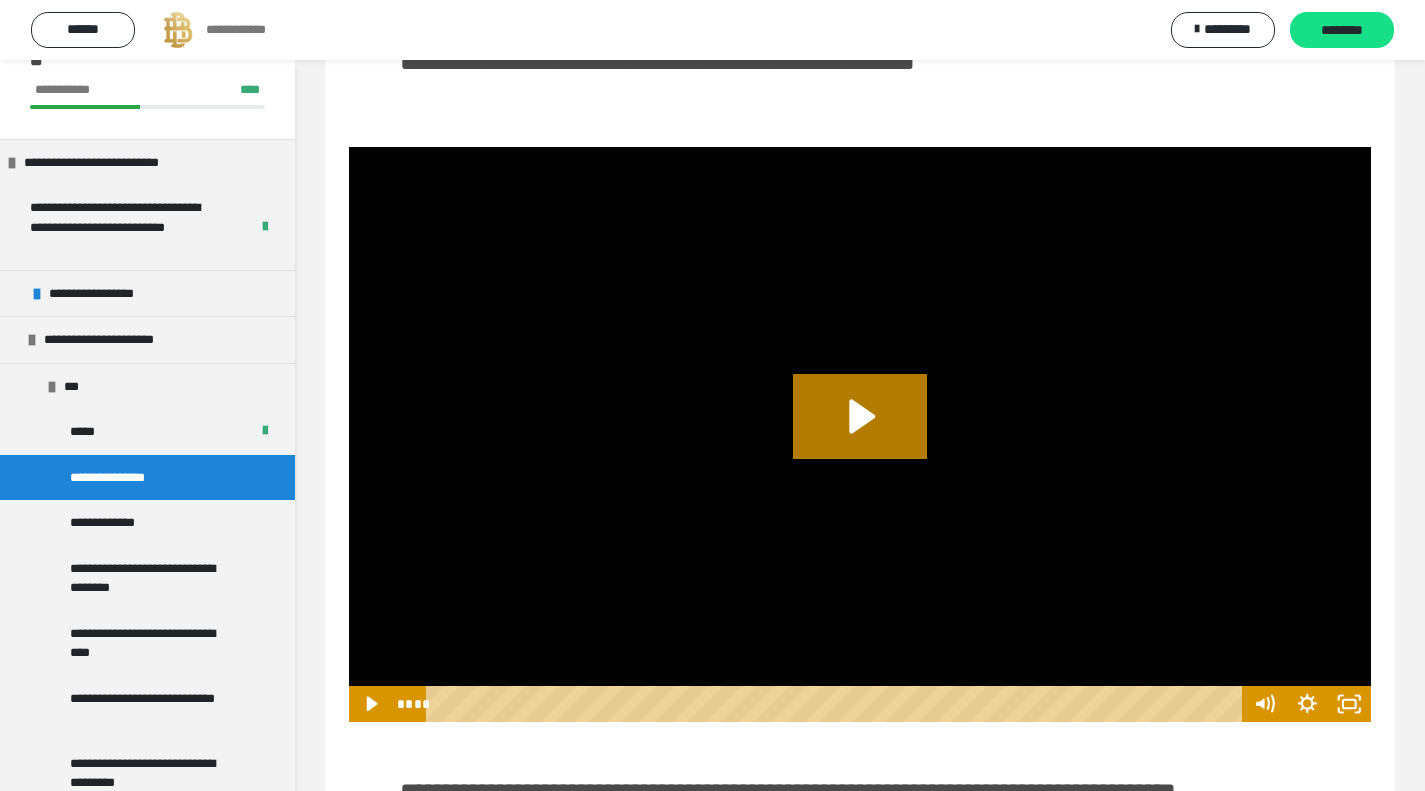 scroll, scrollTop: 151, scrollLeft: 0, axis: vertical 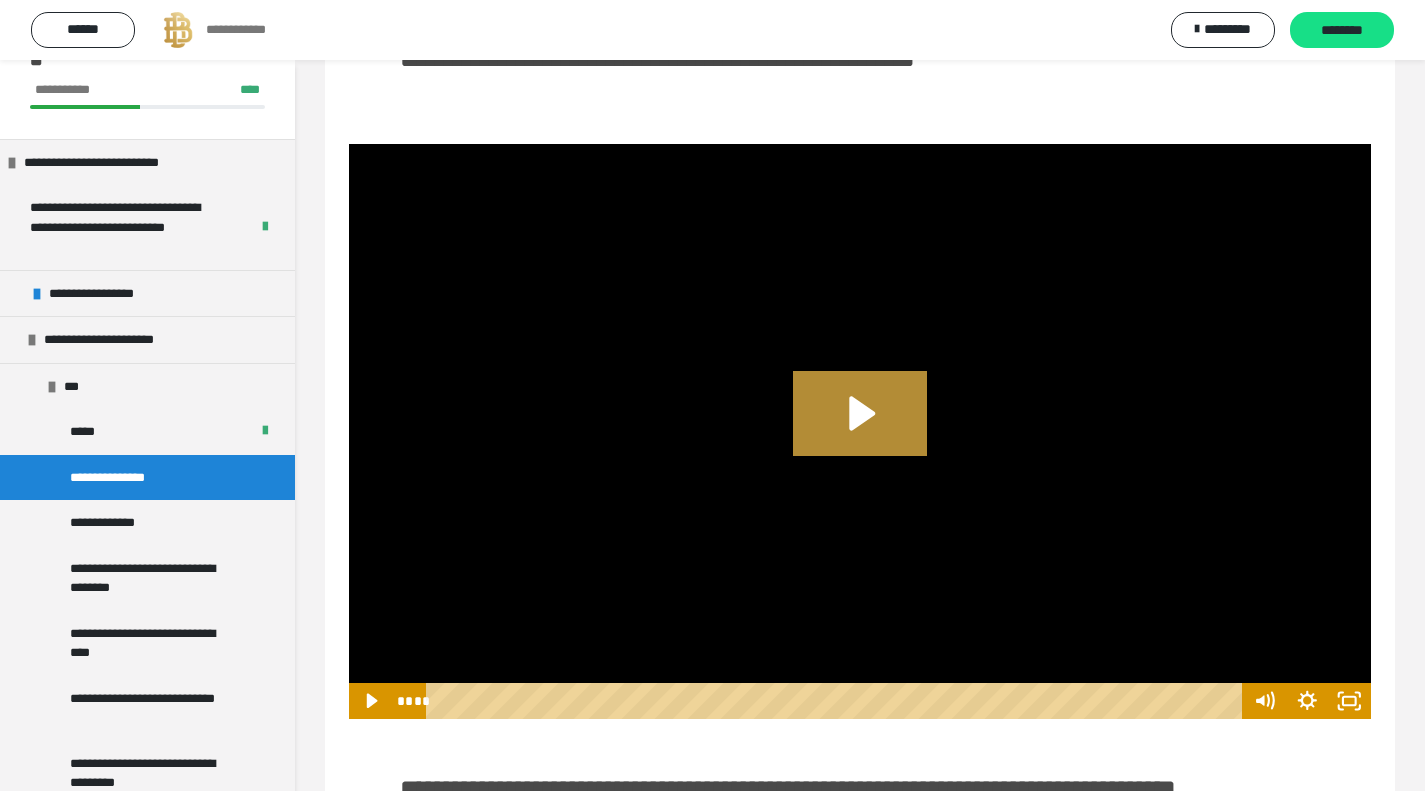 click 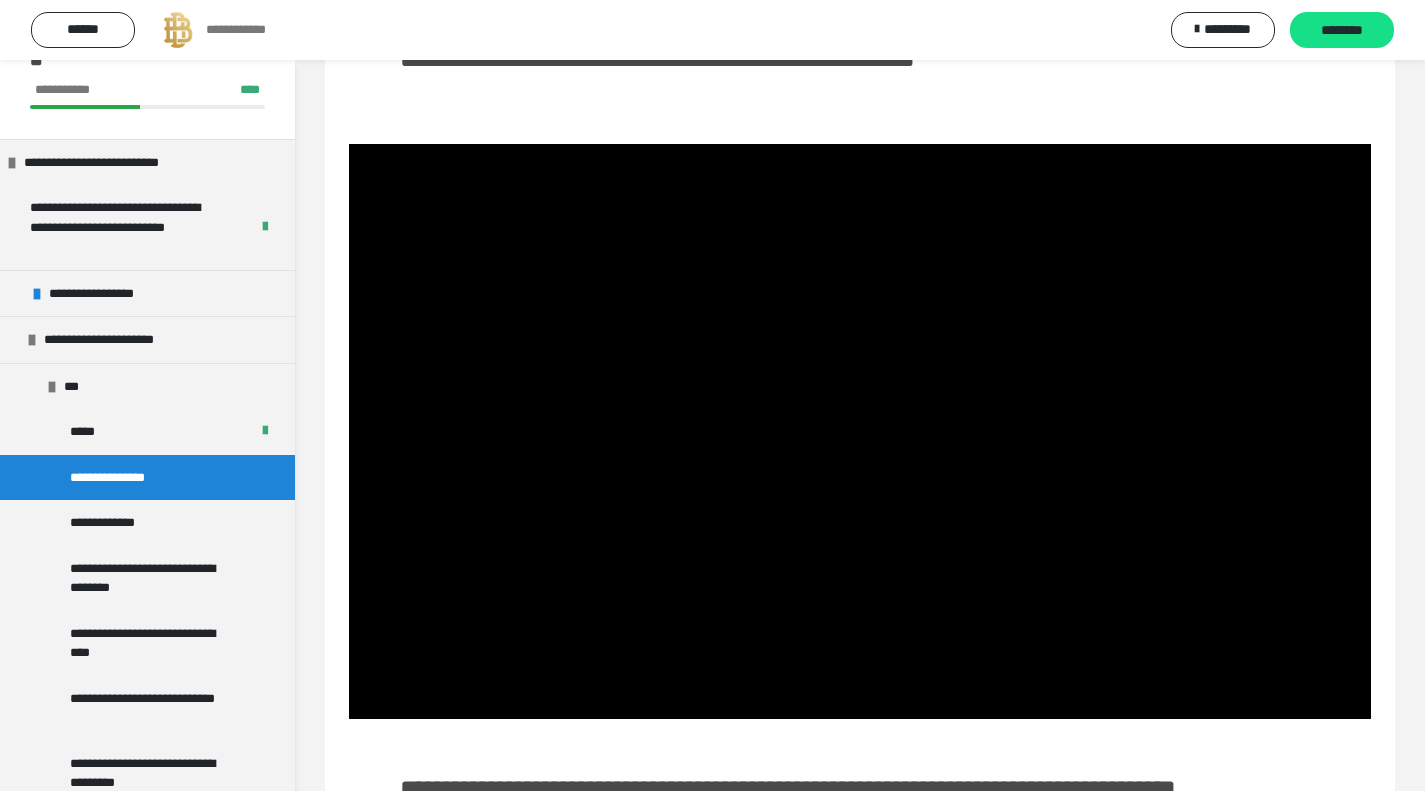 type 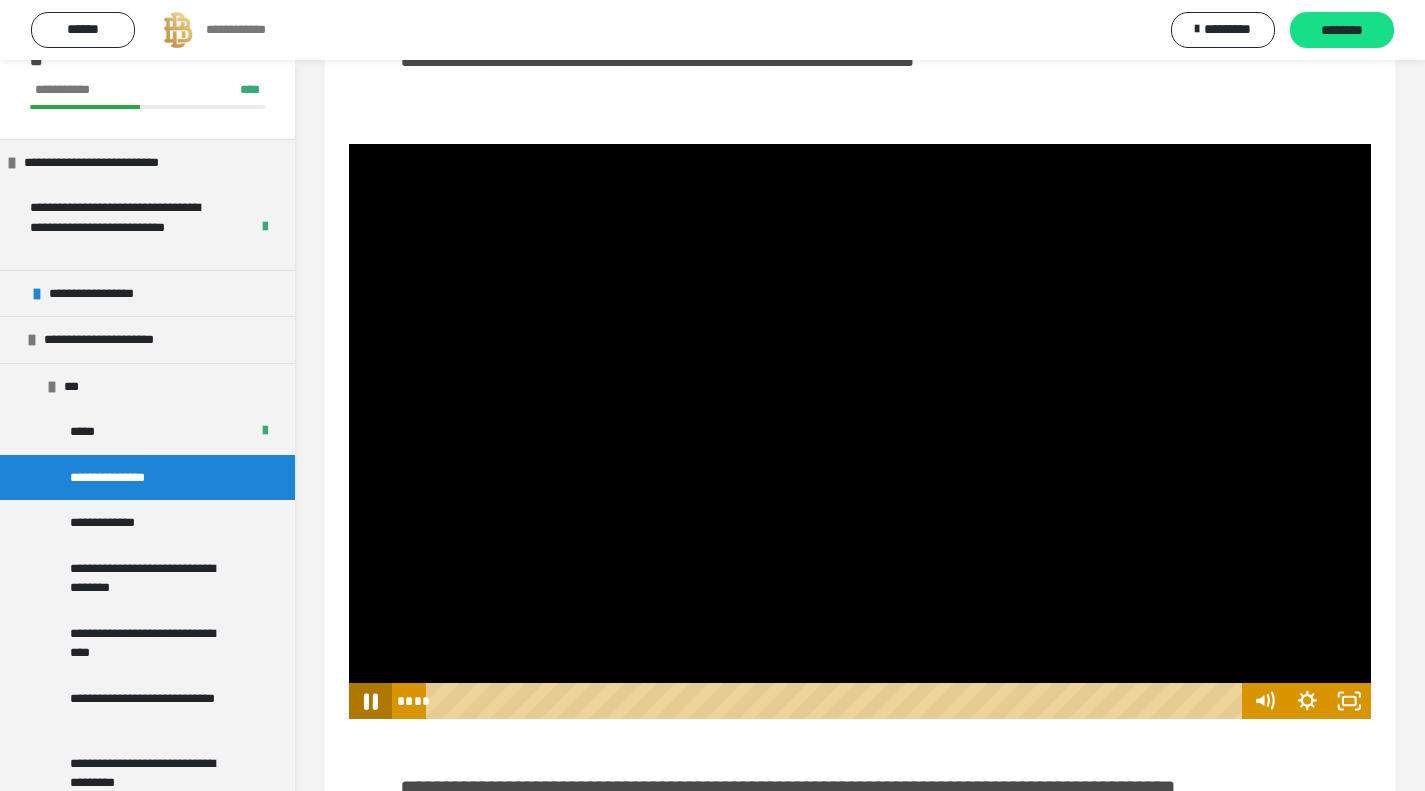 click 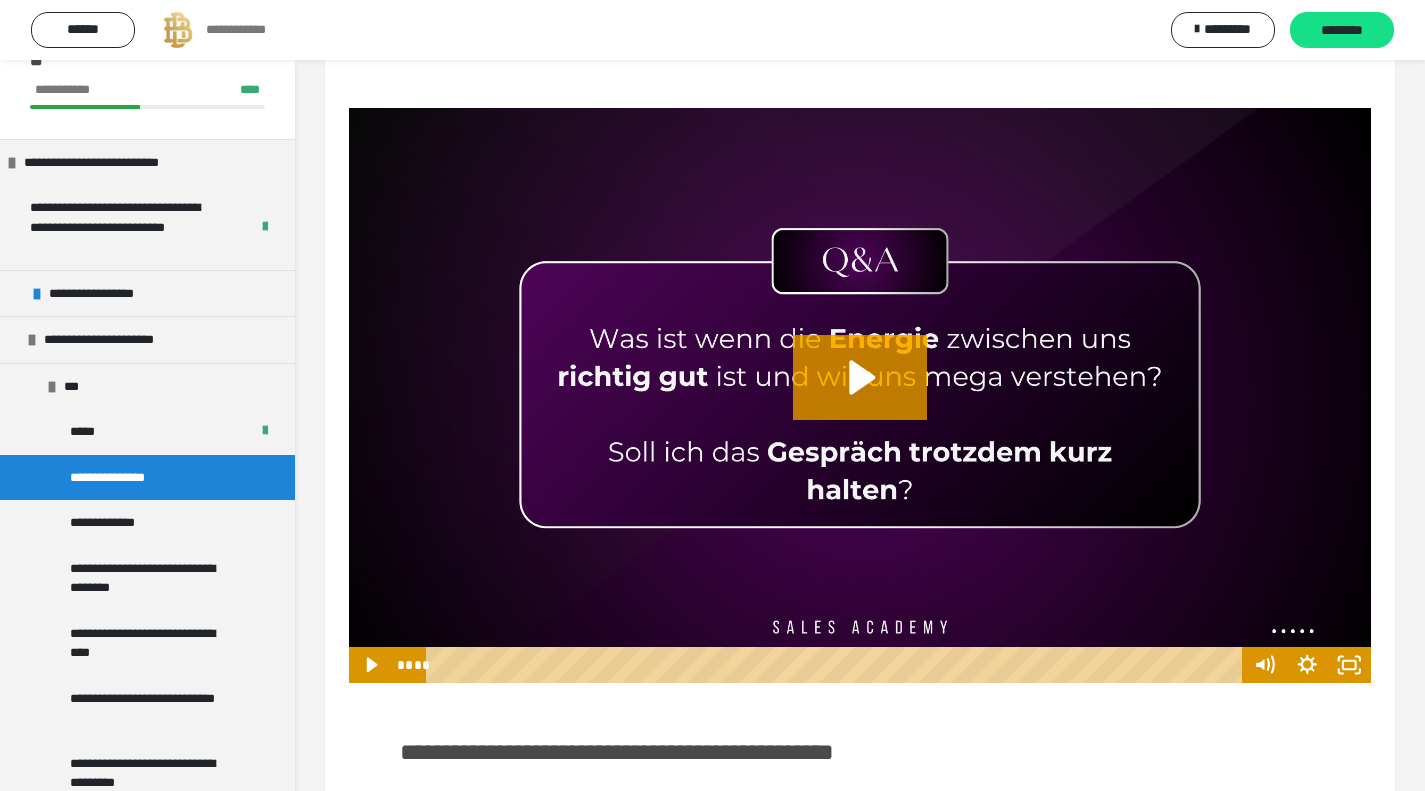 scroll, scrollTop: 918, scrollLeft: 0, axis: vertical 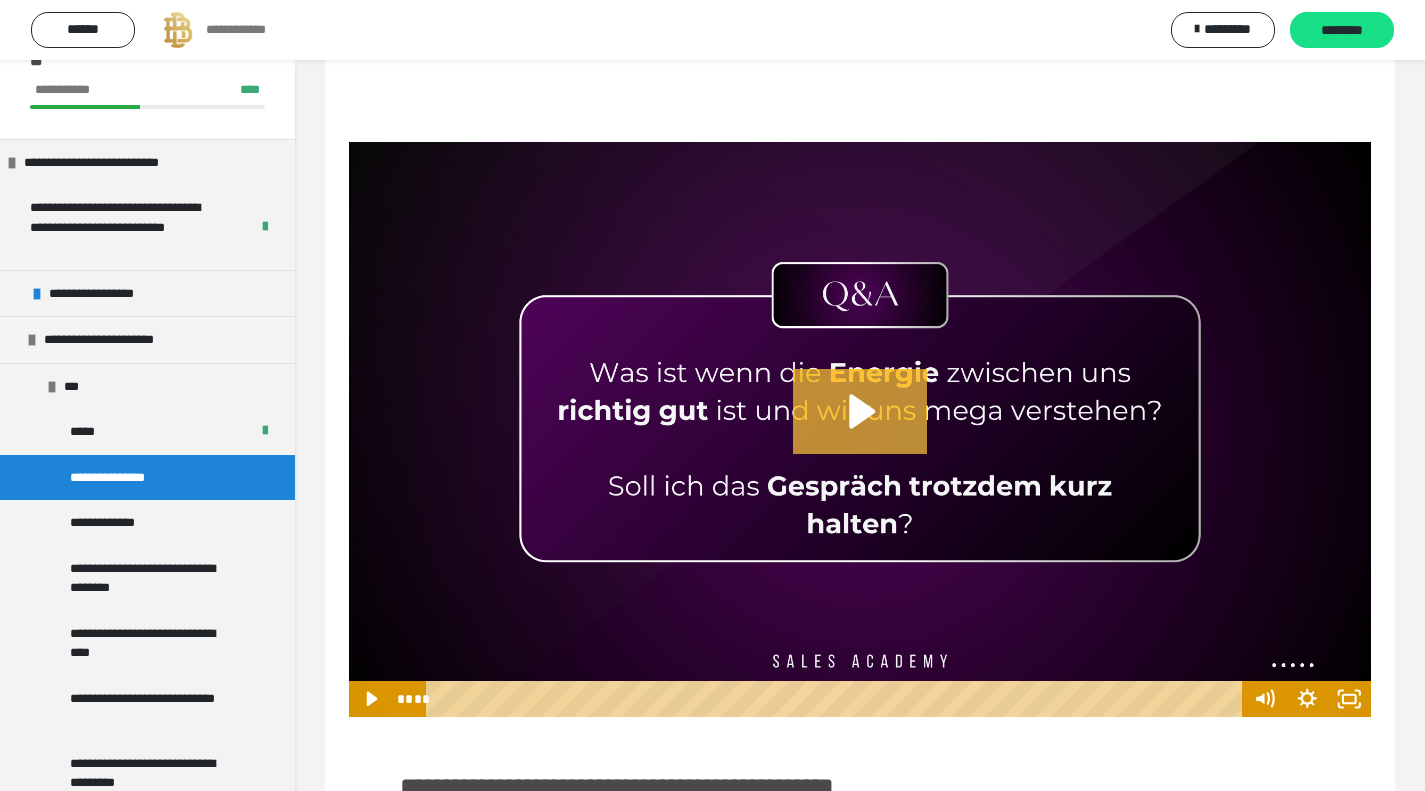 click 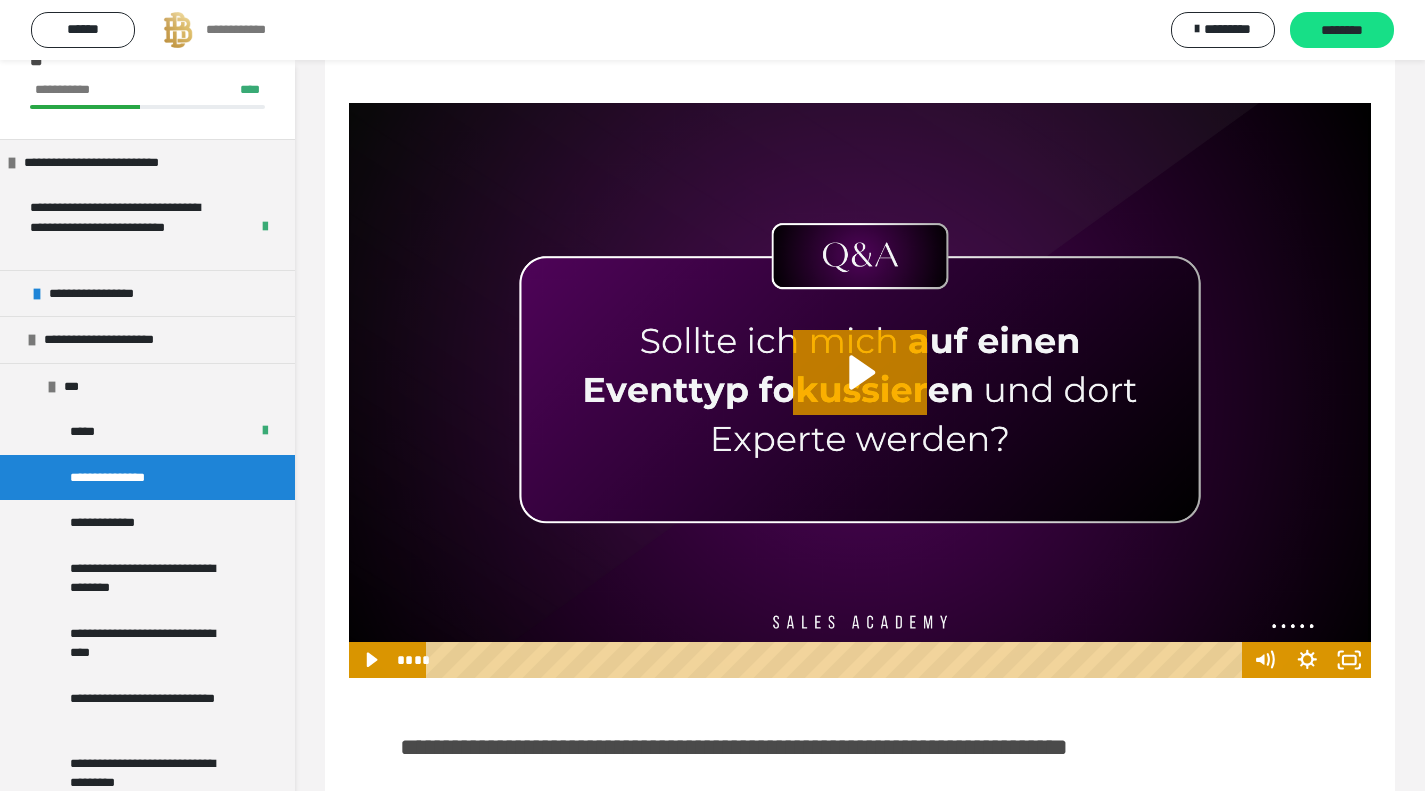 scroll, scrollTop: 1687, scrollLeft: 0, axis: vertical 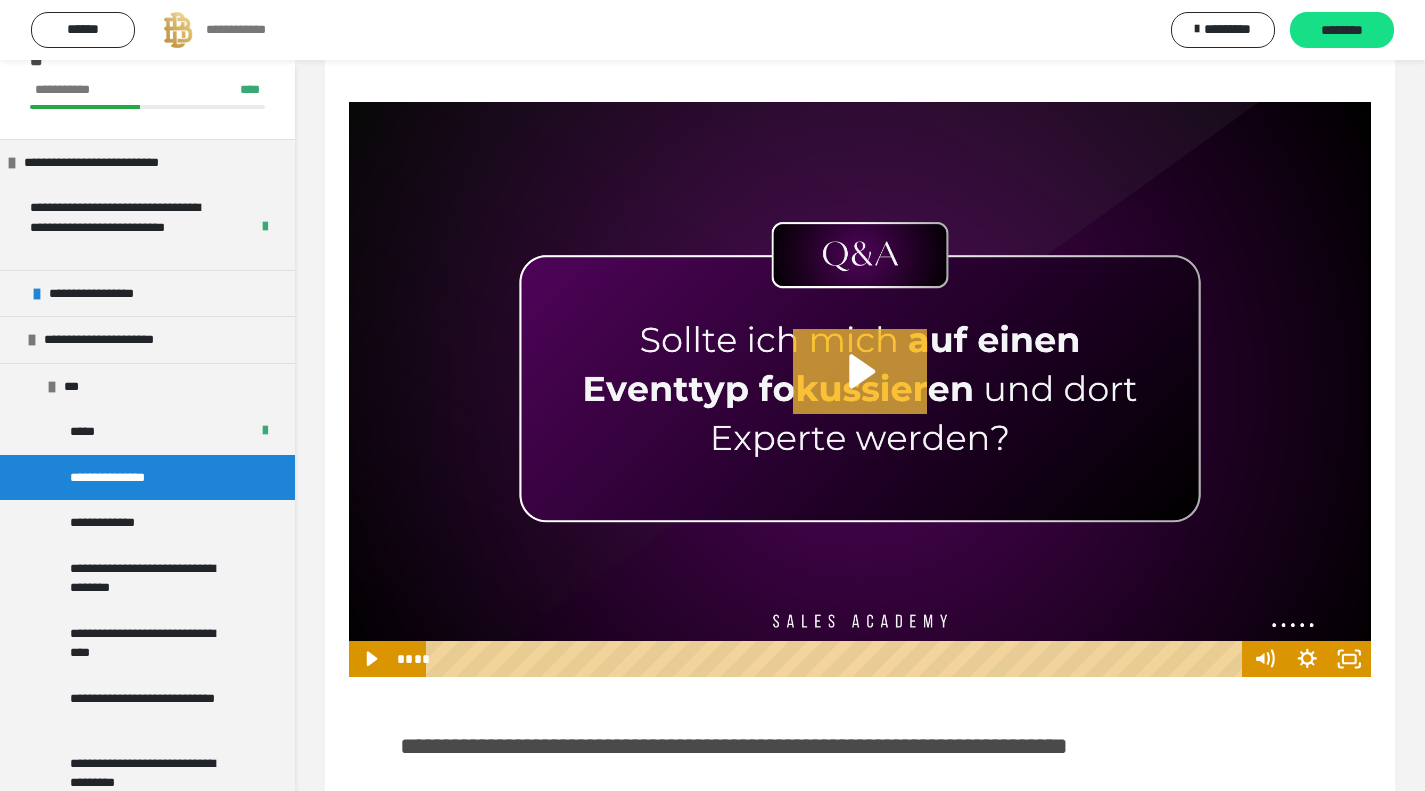click 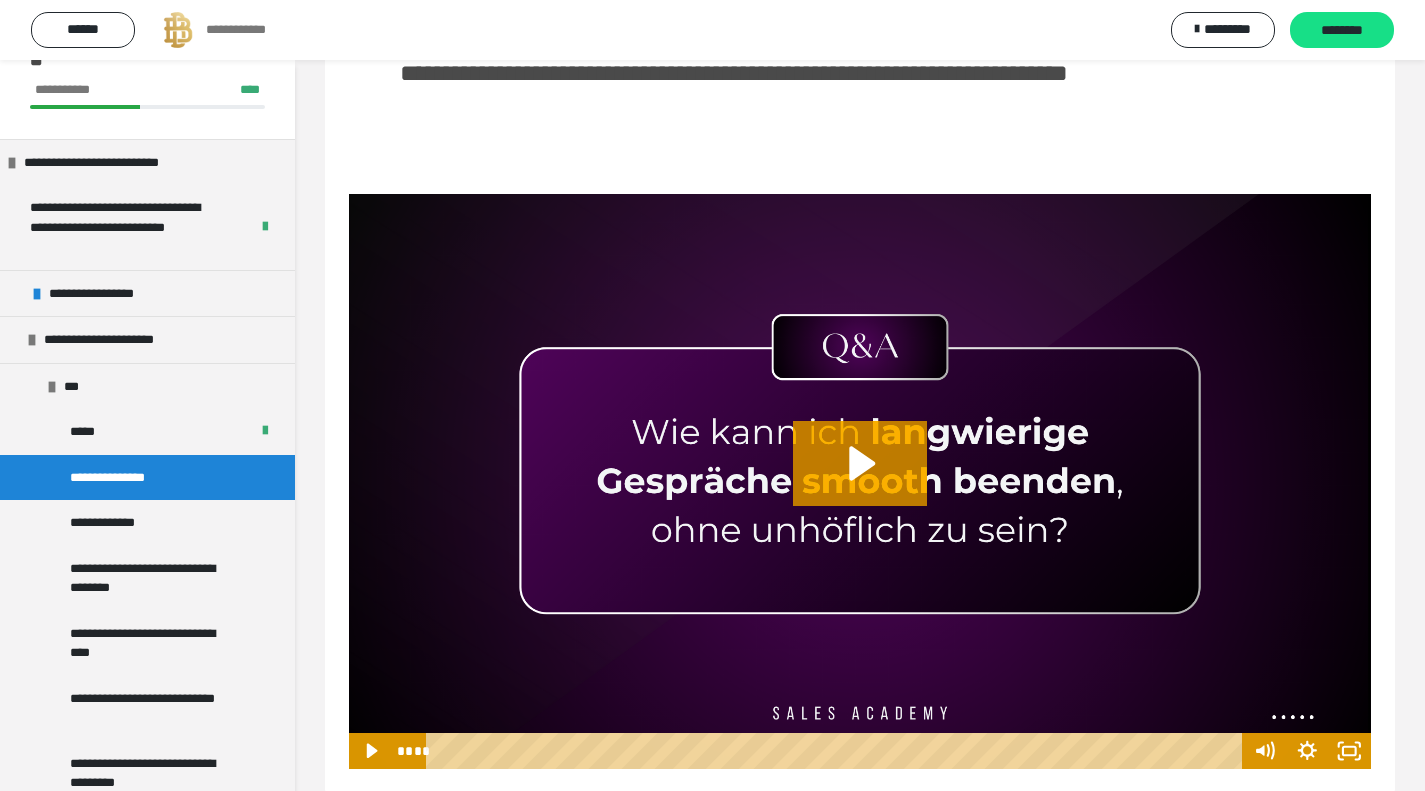 scroll, scrollTop: 2392, scrollLeft: 0, axis: vertical 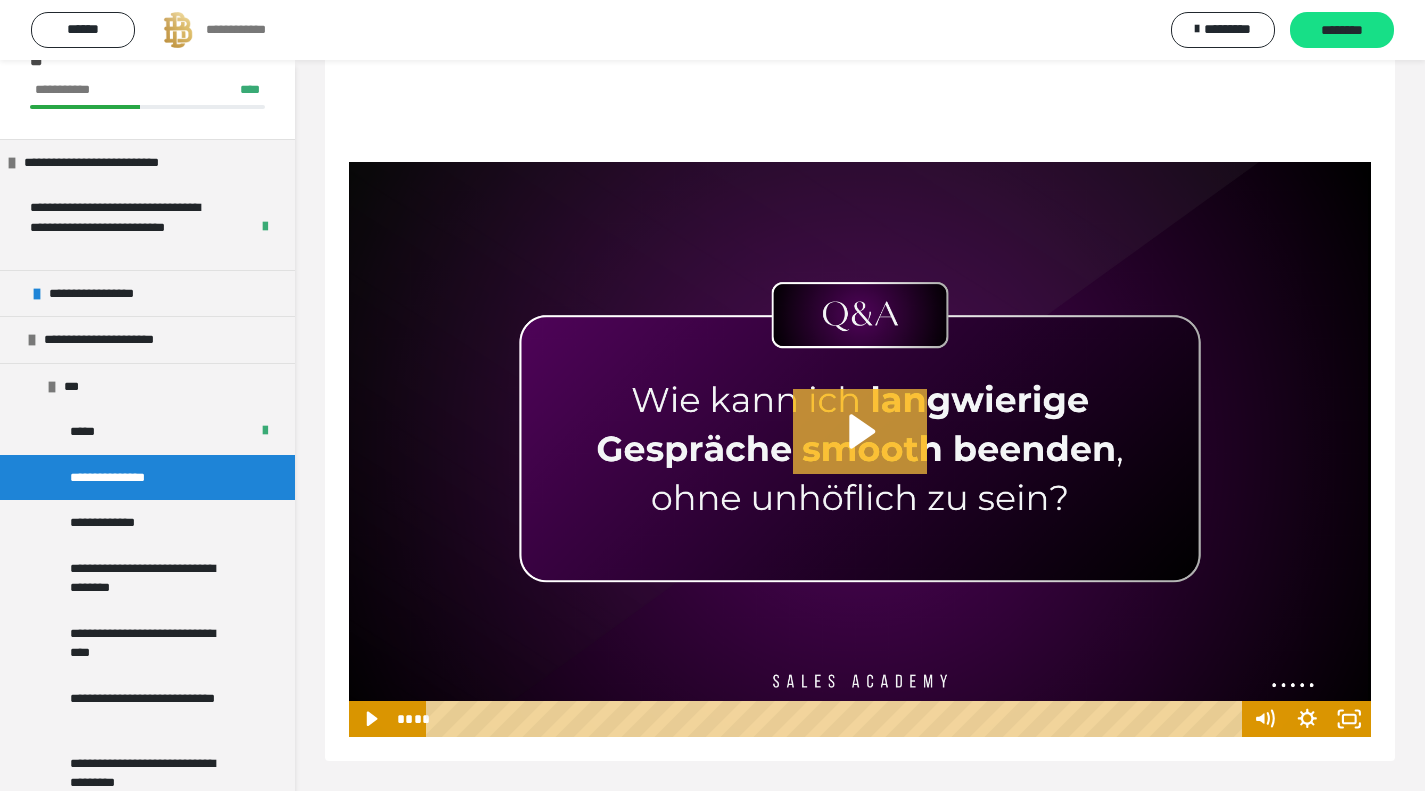click 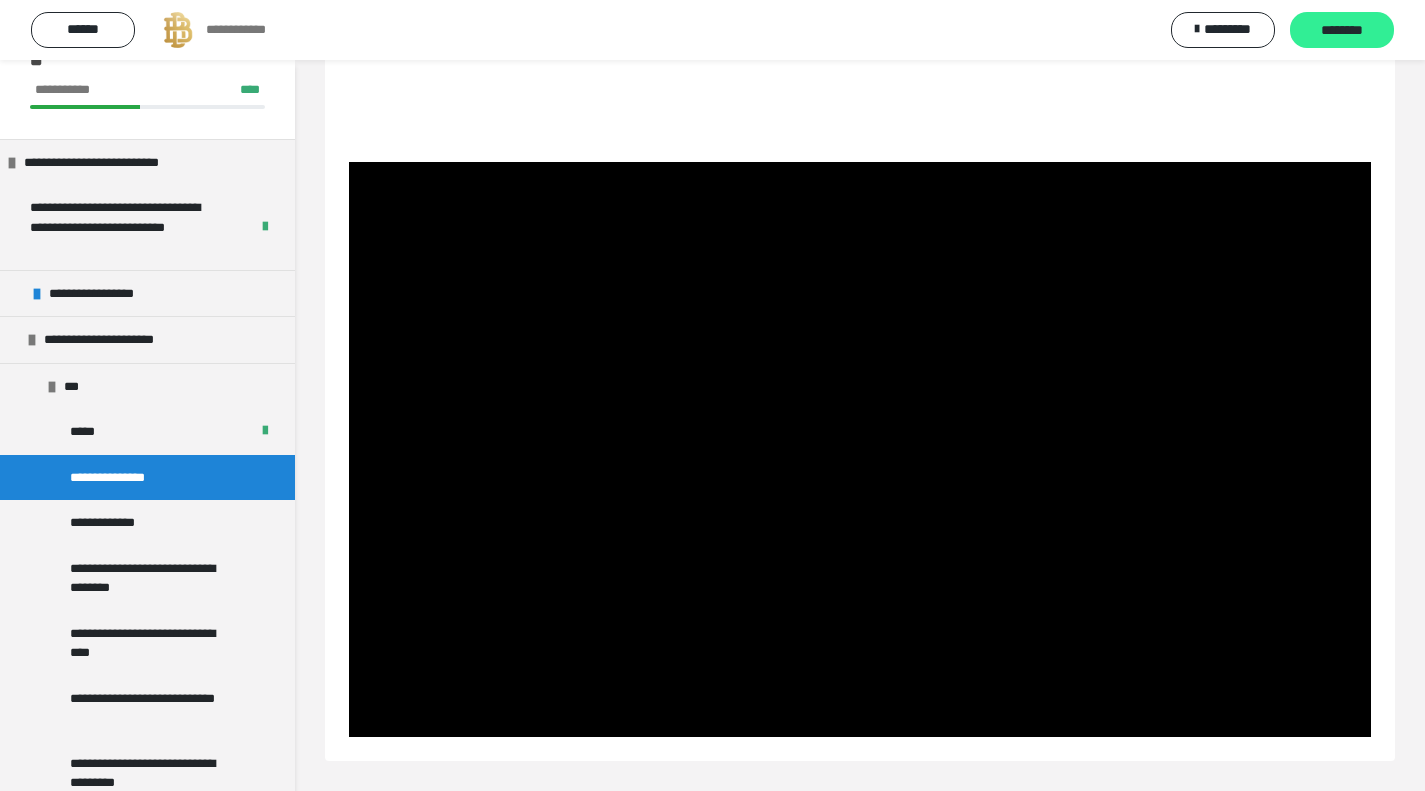 click on "********" at bounding box center [1342, 31] 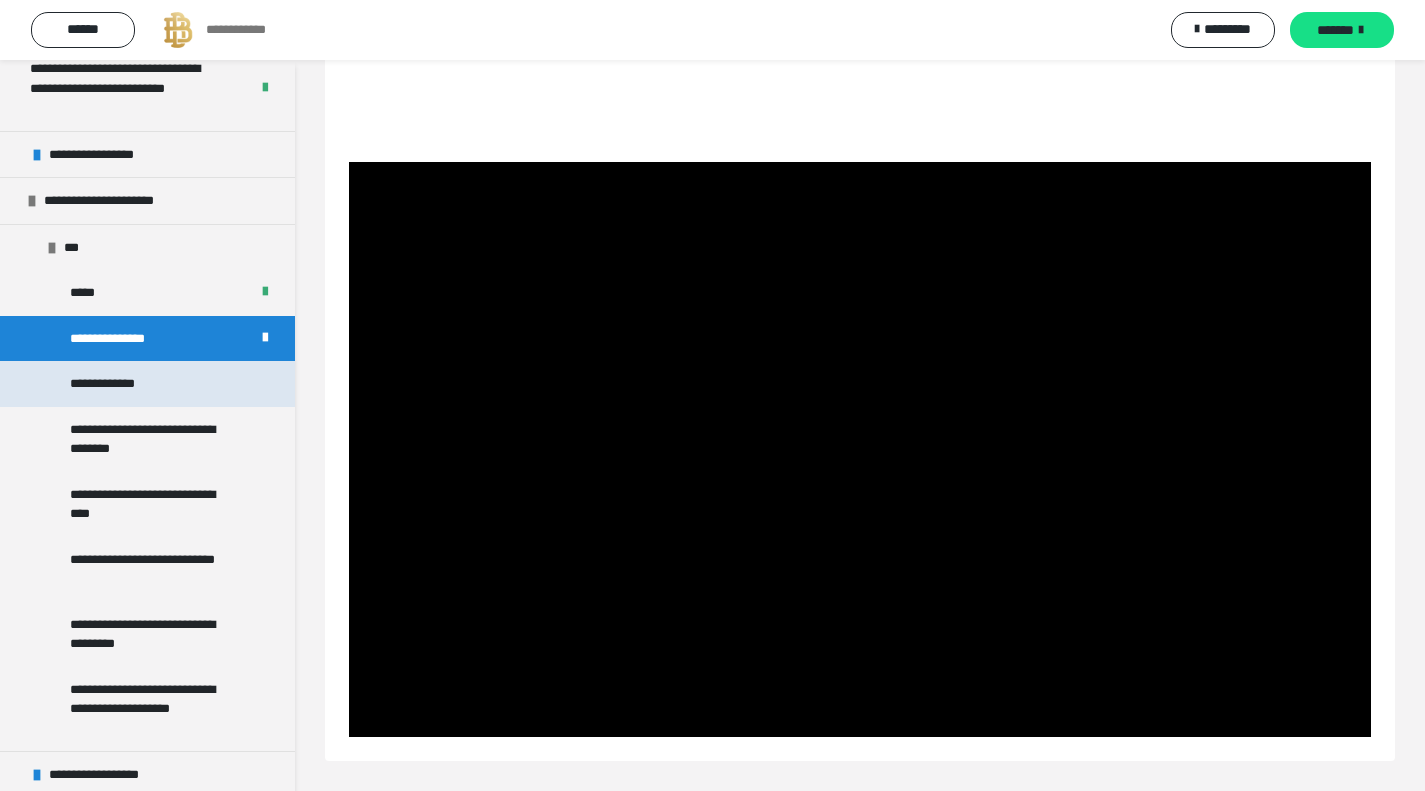 scroll, scrollTop: 209, scrollLeft: 0, axis: vertical 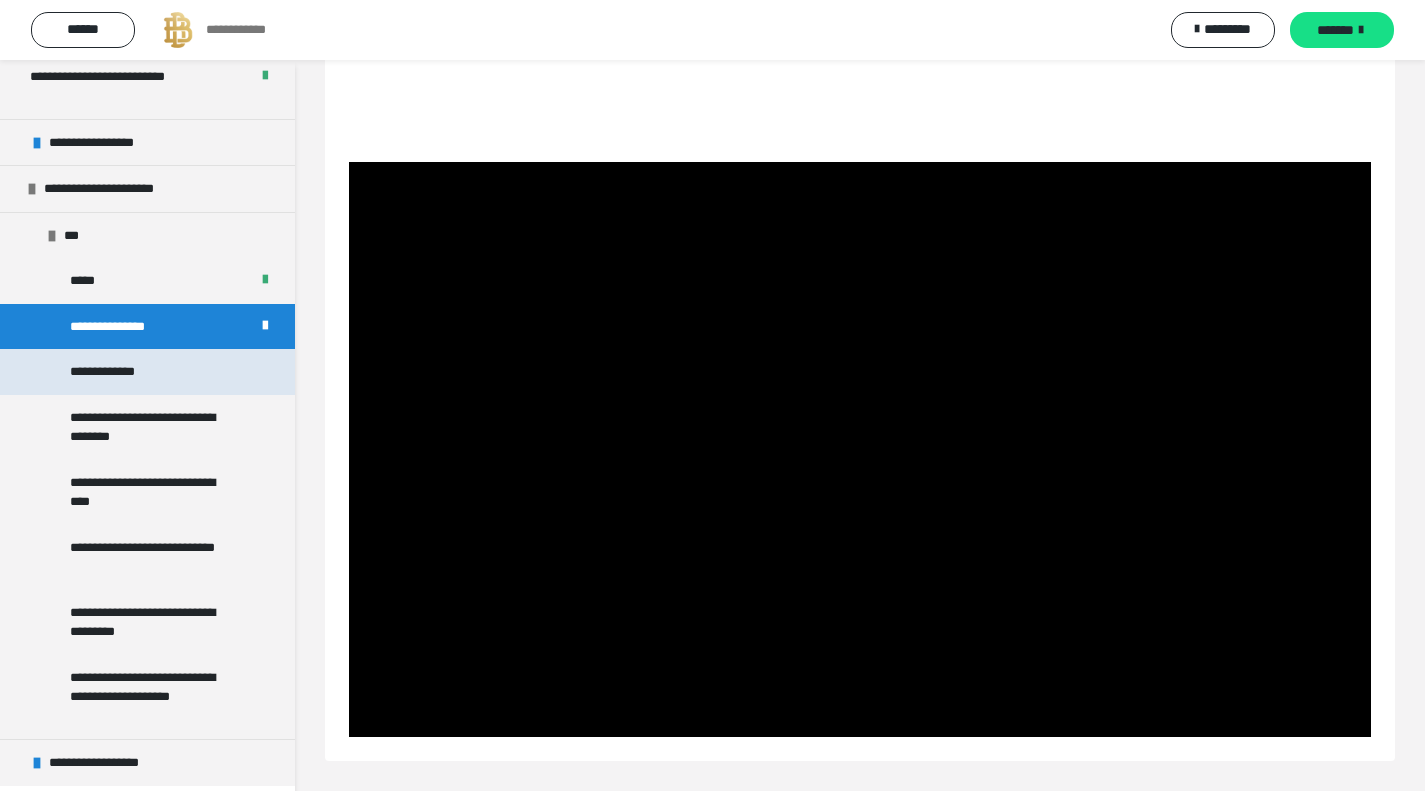 click on "**********" at bounding box center [115, 372] 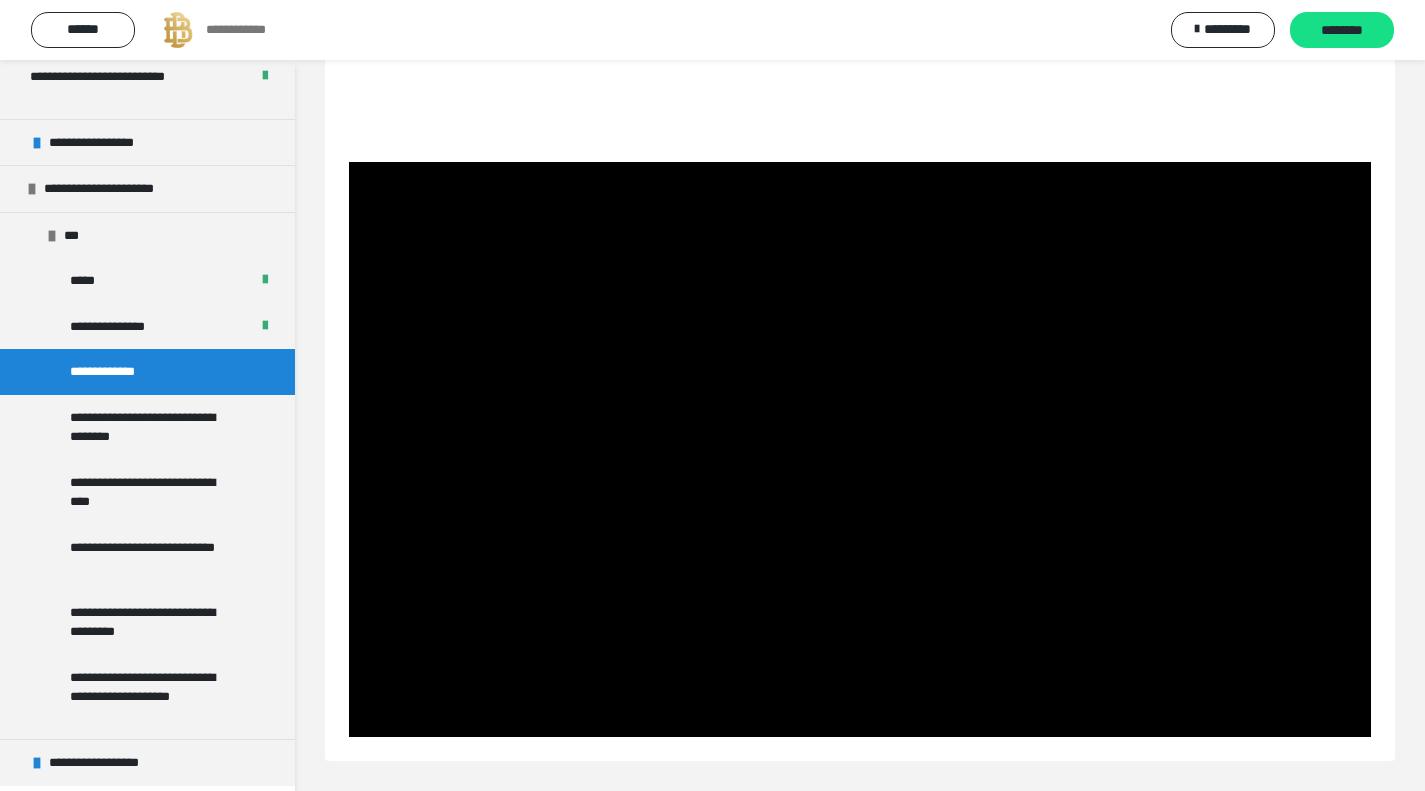 scroll, scrollTop: 207, scrollLeft: 0, axis: vertical 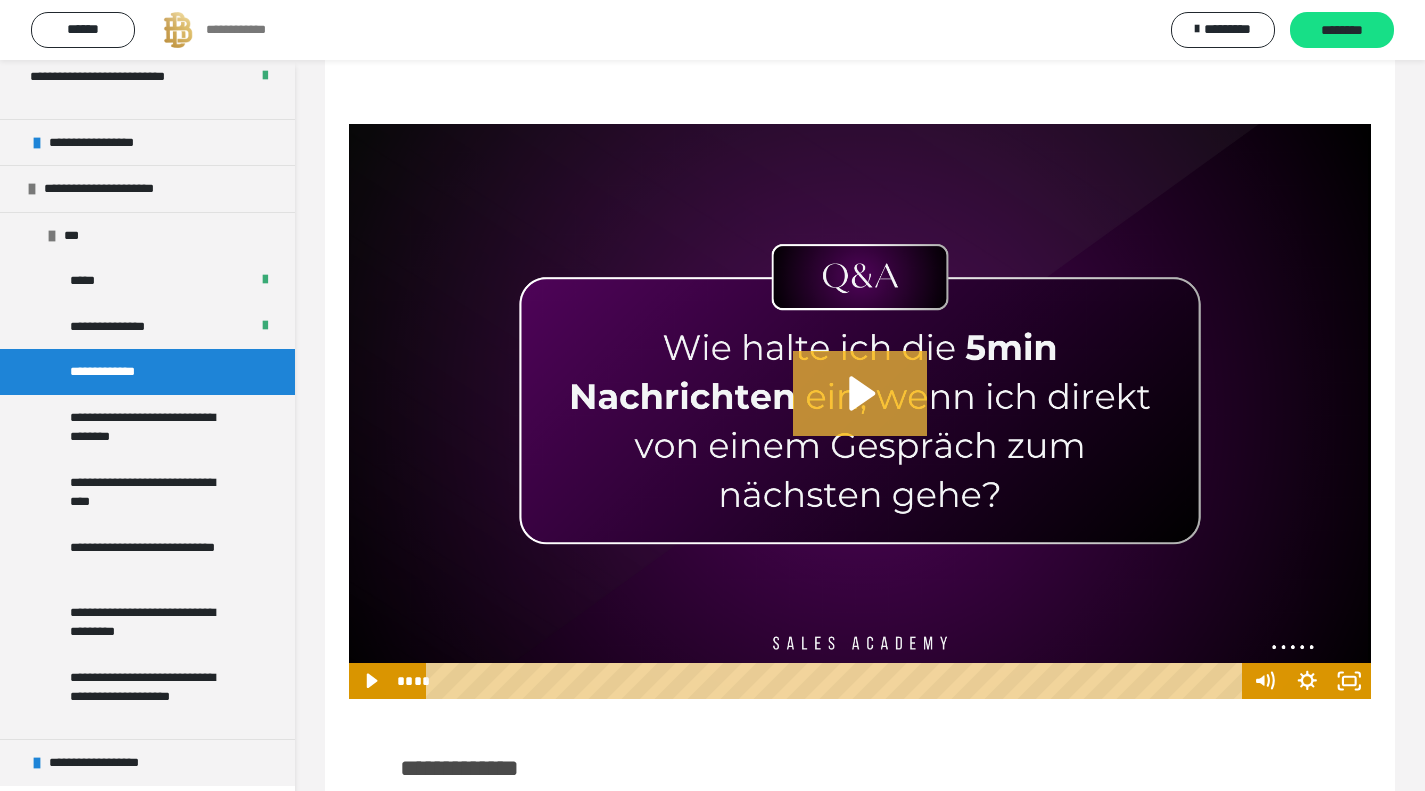 click 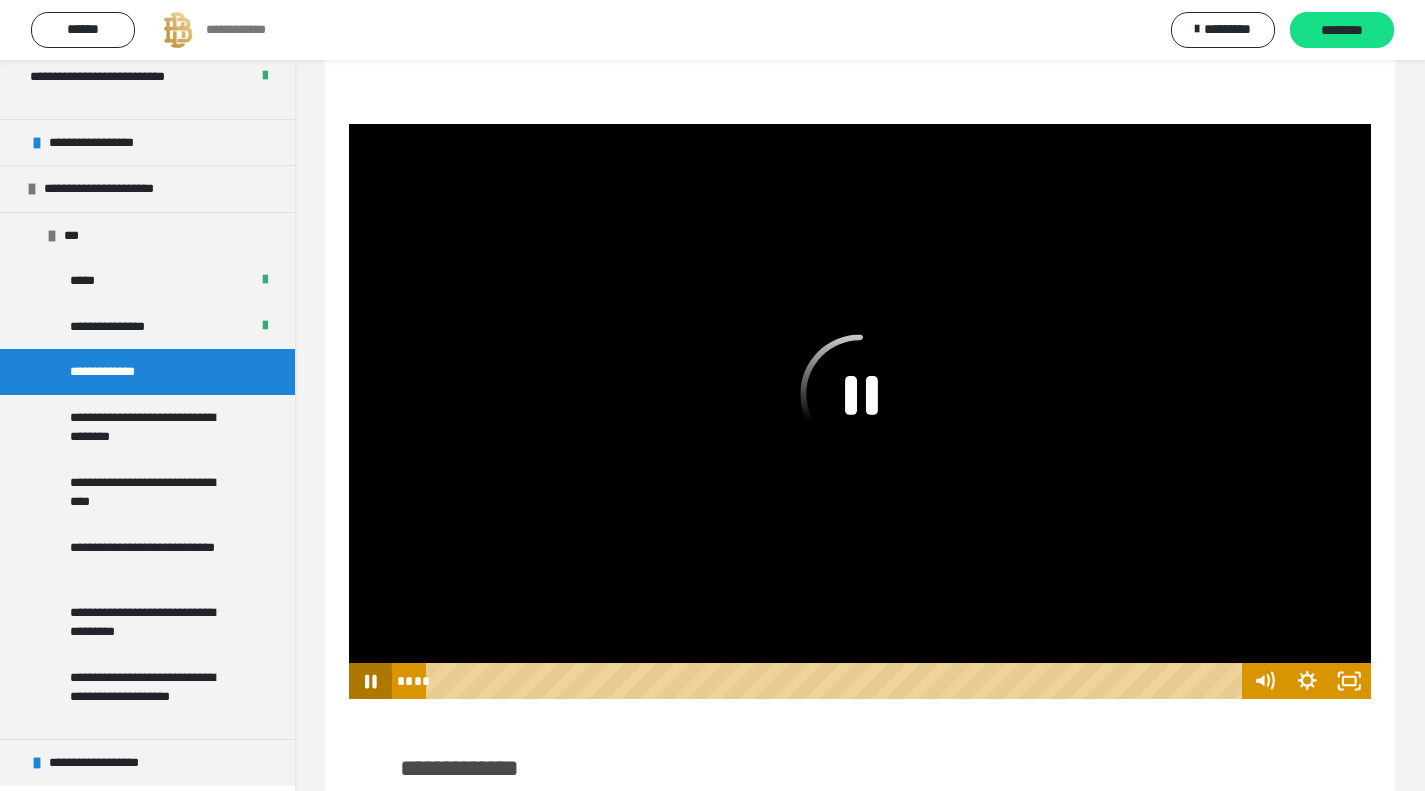 click 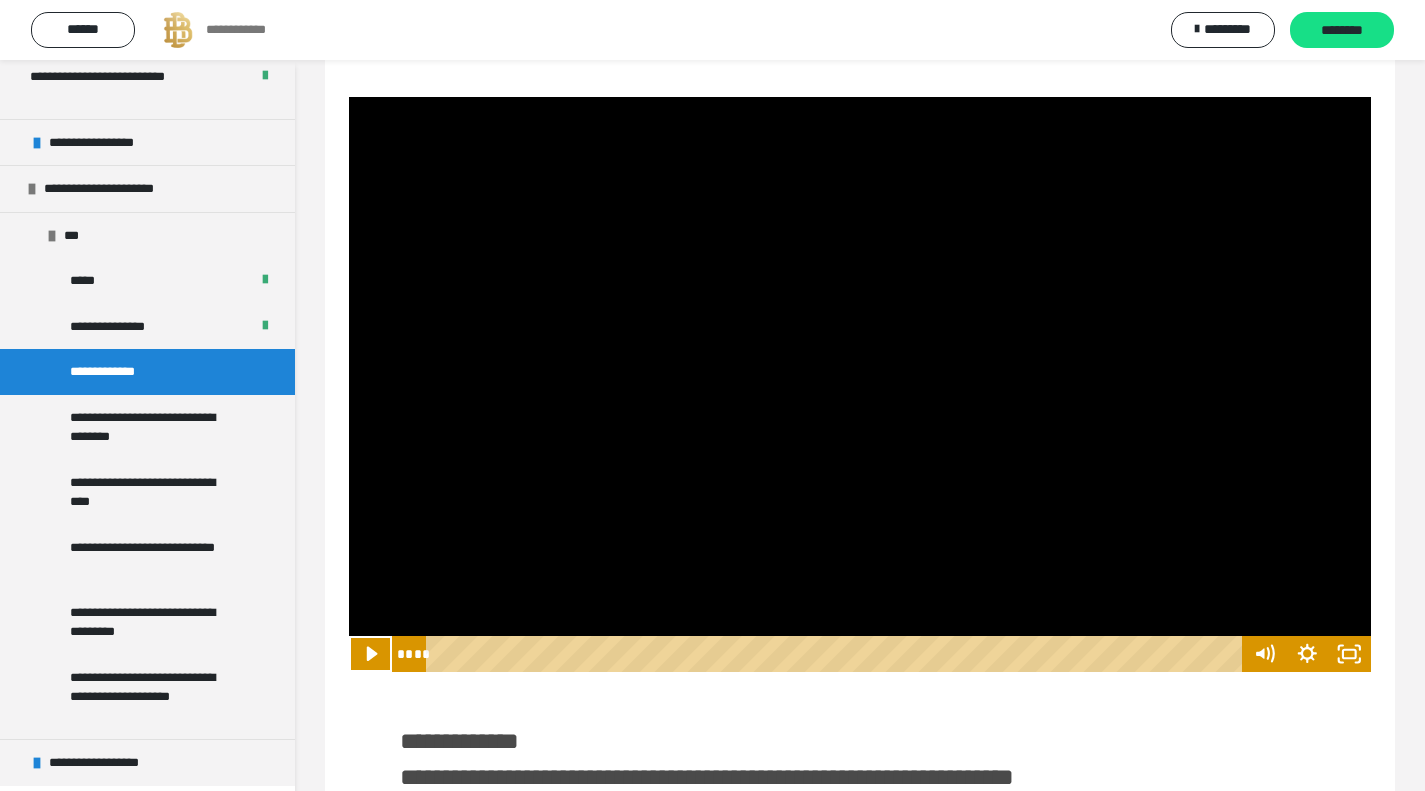 scroll, scrollTop: 226, scrollLeft: 0, axis: vertical 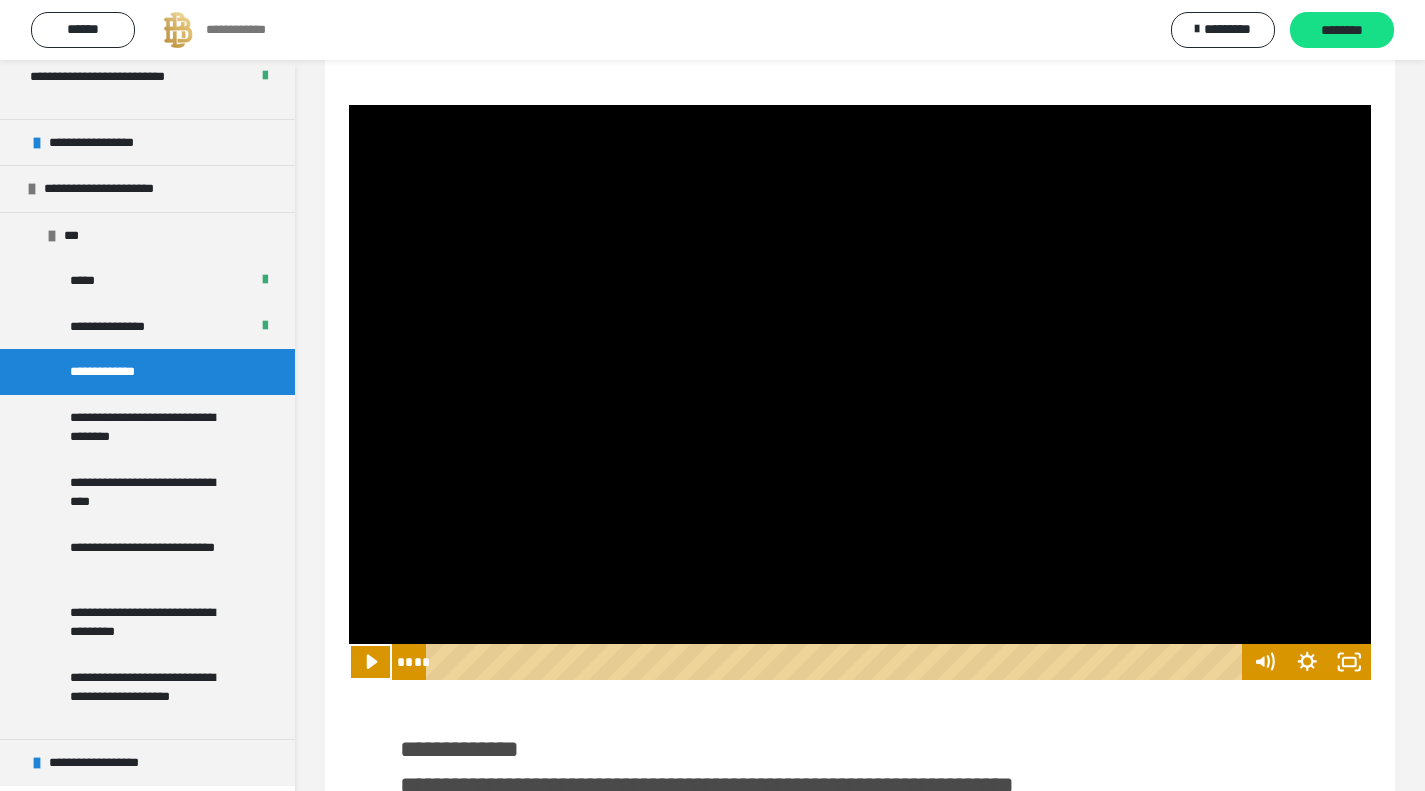 click at bounding box center (860, 392) 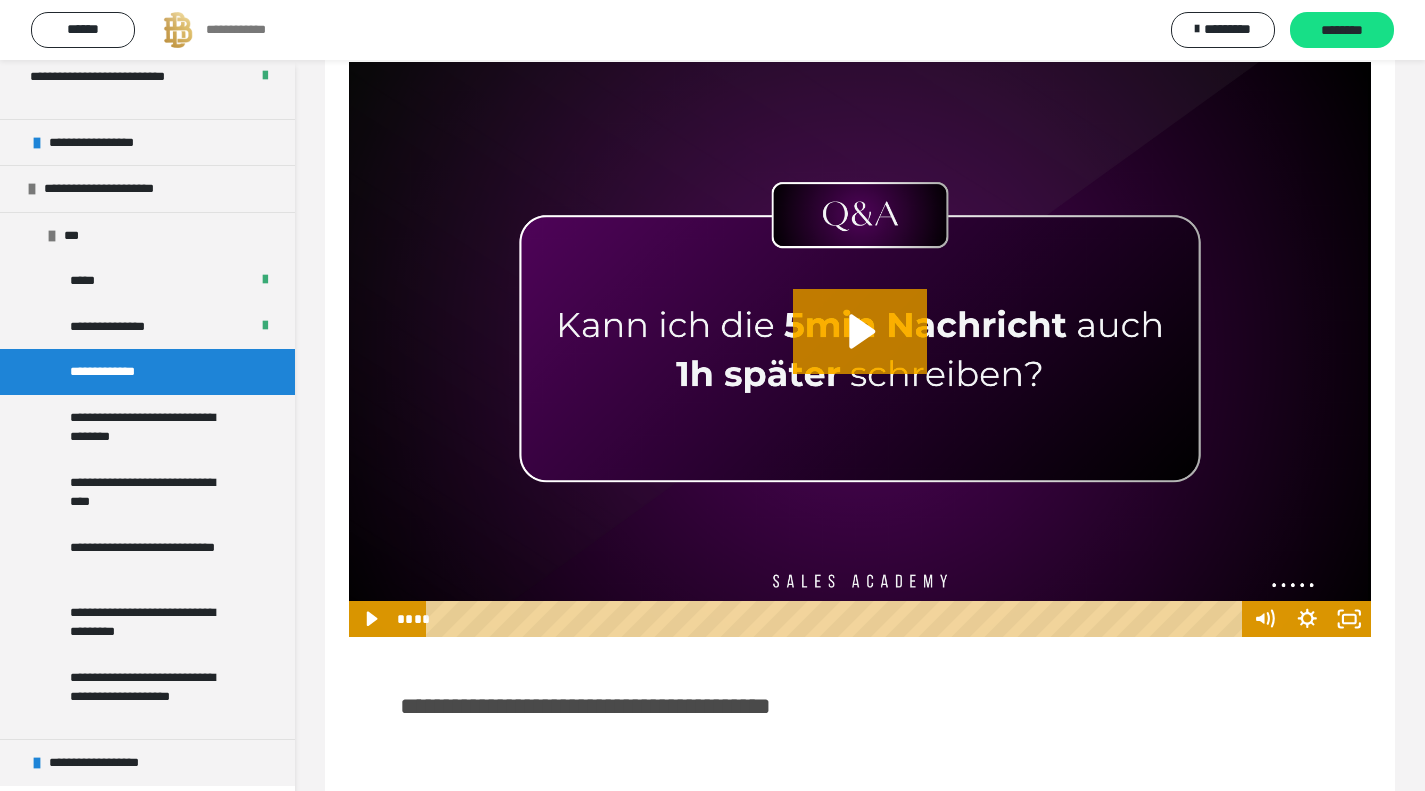 scroll, scrollTop: 1033, scrollLeft: 0, axis: vertical 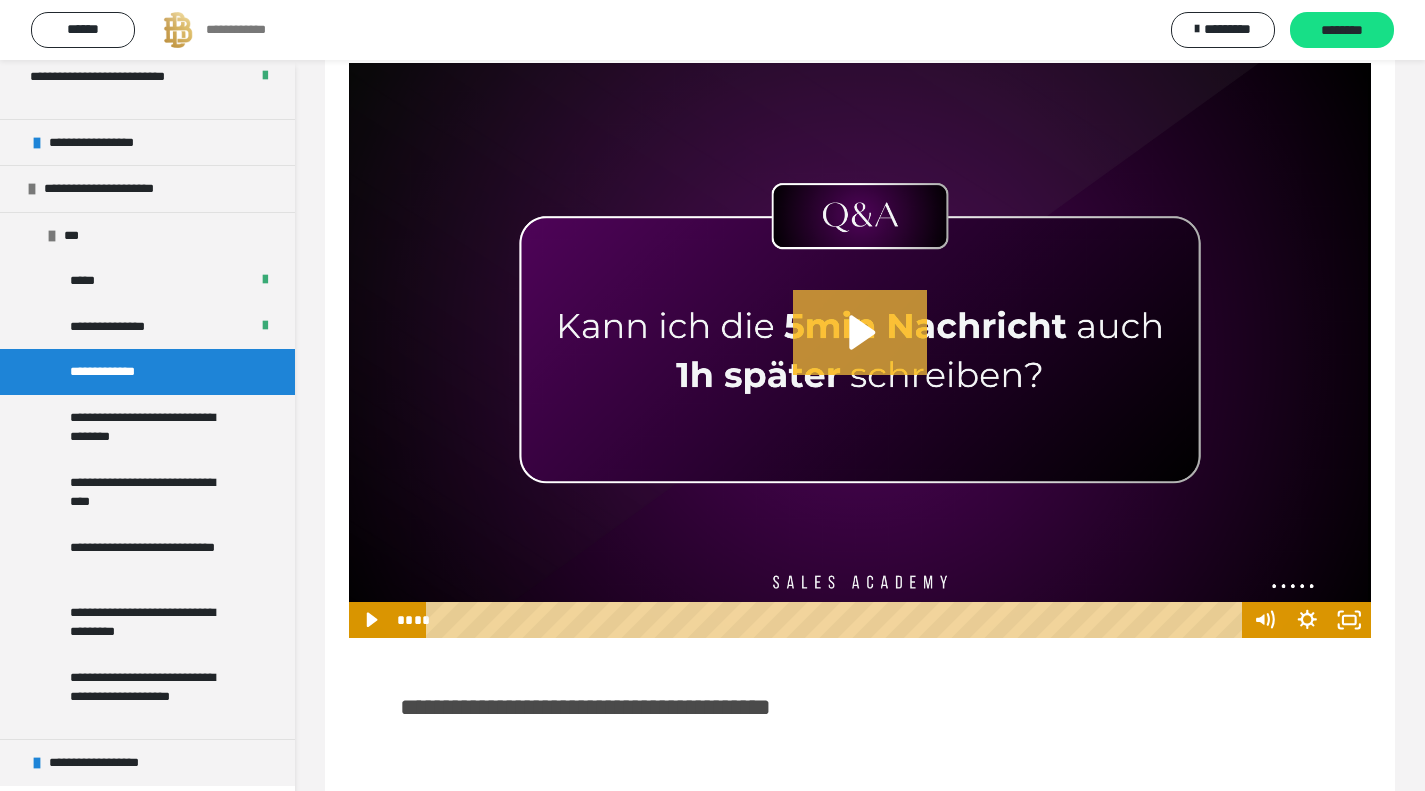 click 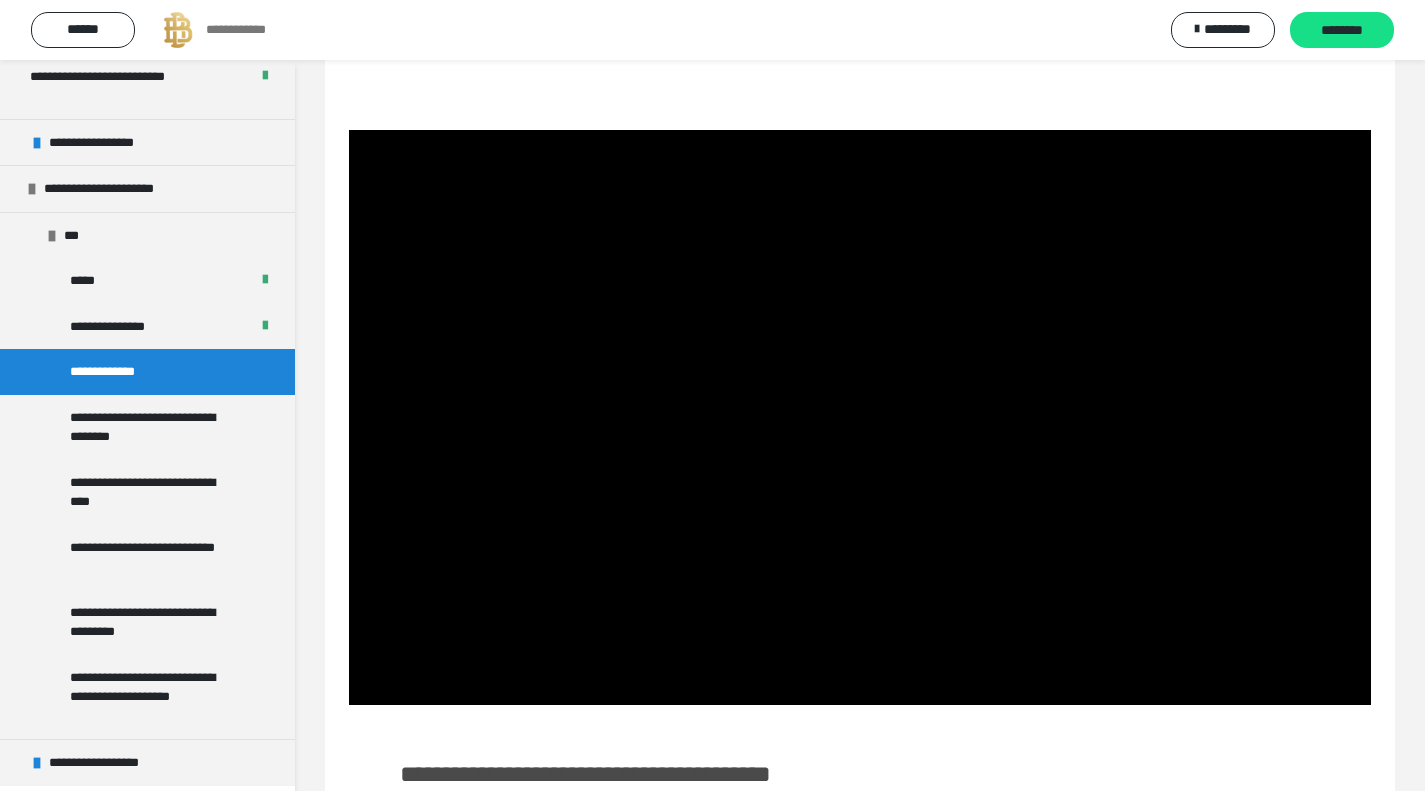 scroll, scrollTop: 967, scrollLeft: 0, axis: vertical 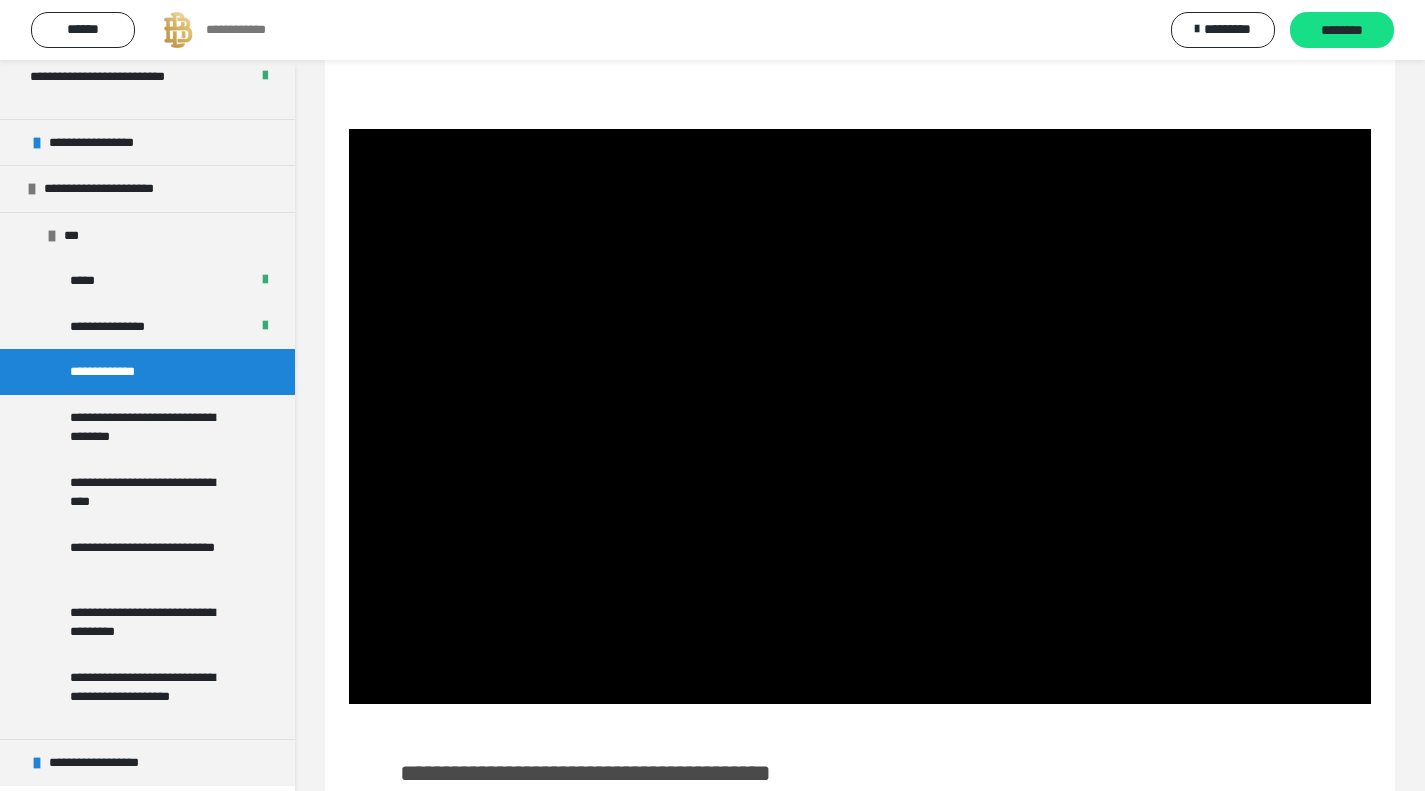 click at bounding box center [860, 416] 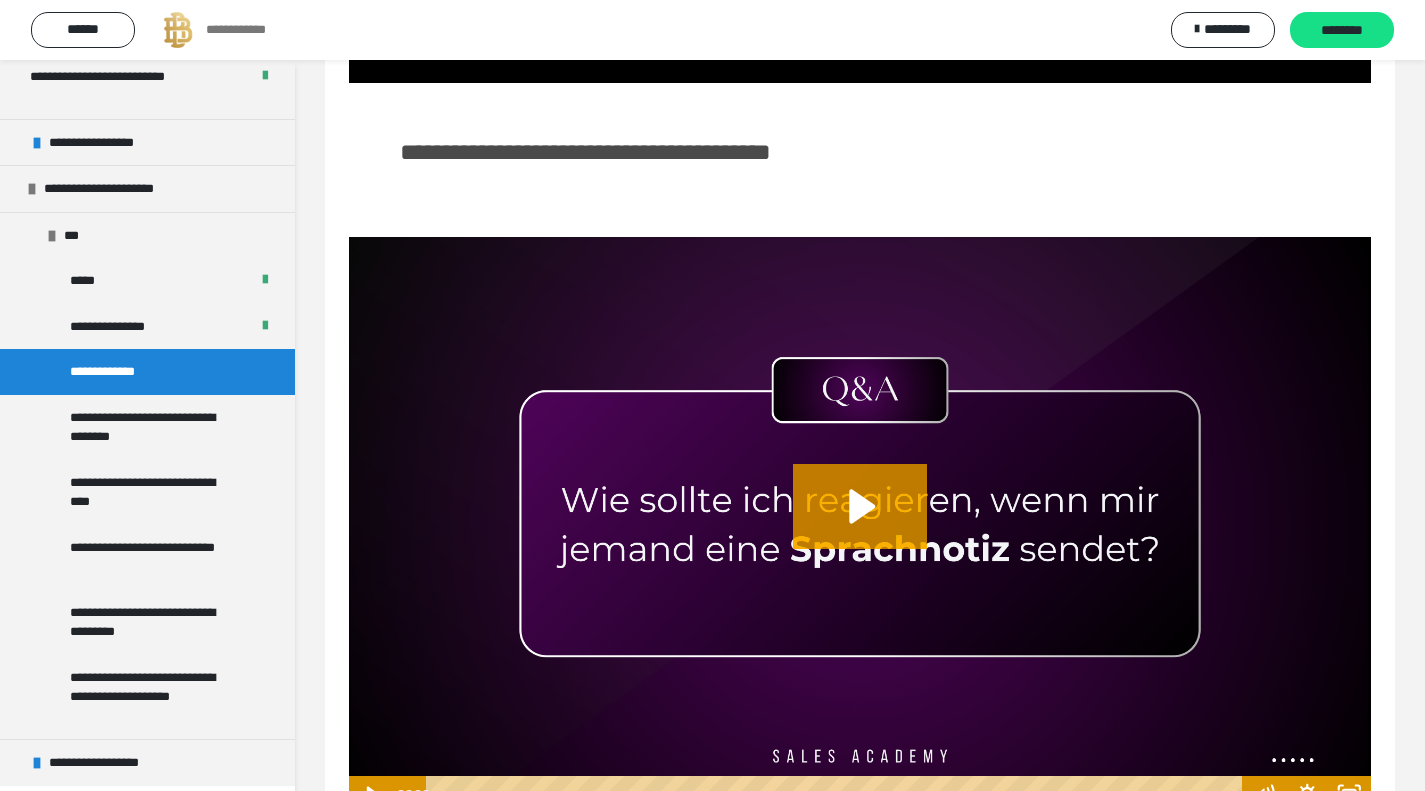 scroll, scrollTop: 1656, scrollLeft: 0, axis: vertical 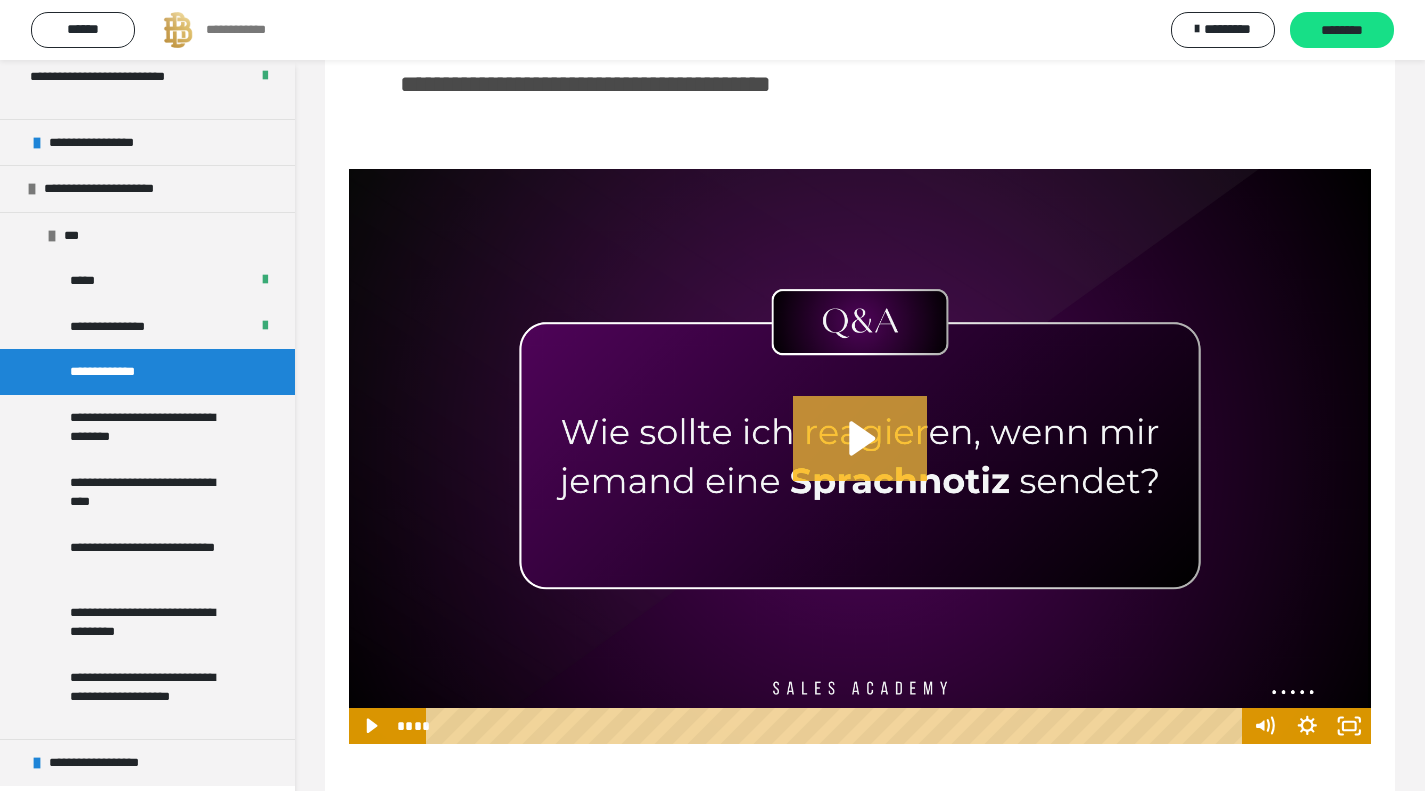 click 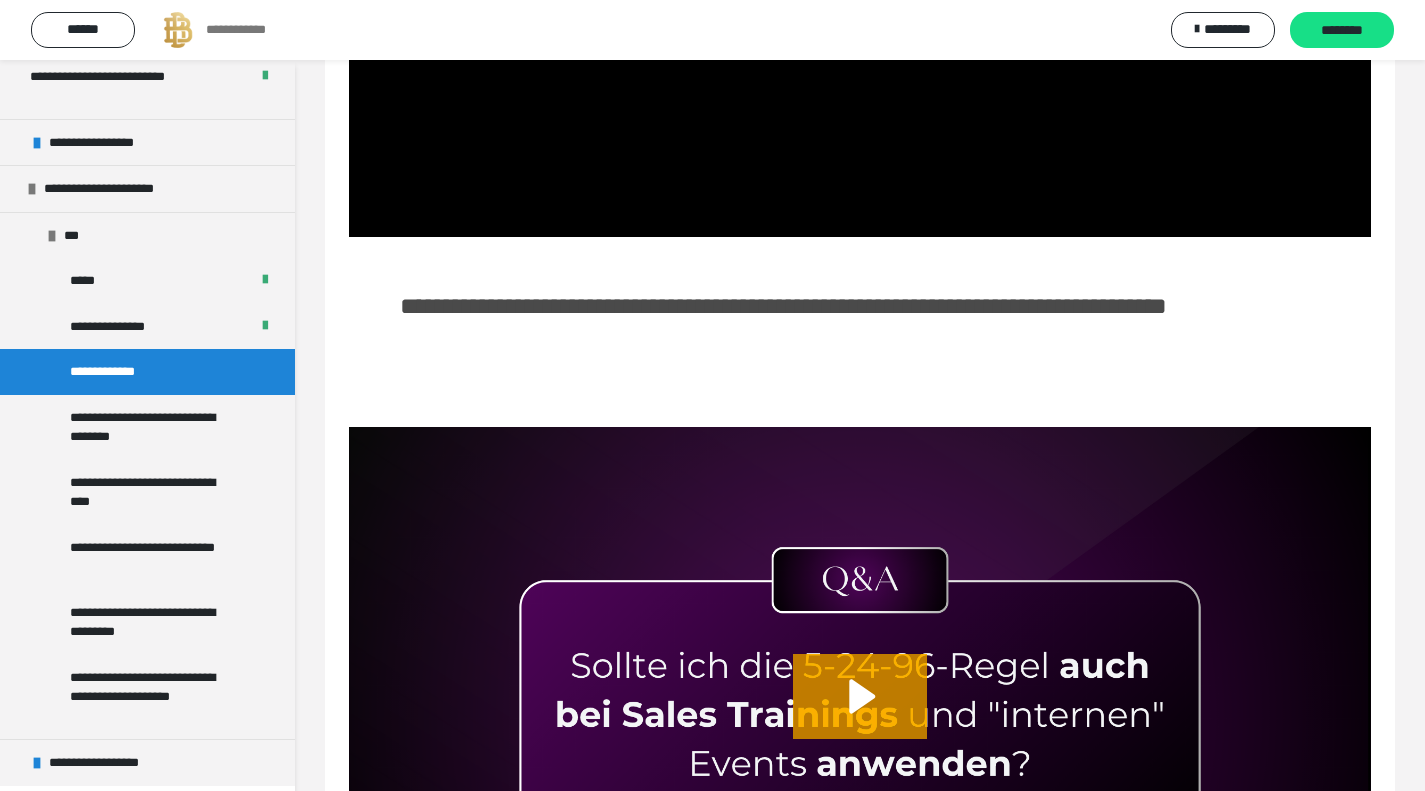 scroll, scrollTop: 2428, scrollLeft: 0, axis: vertical 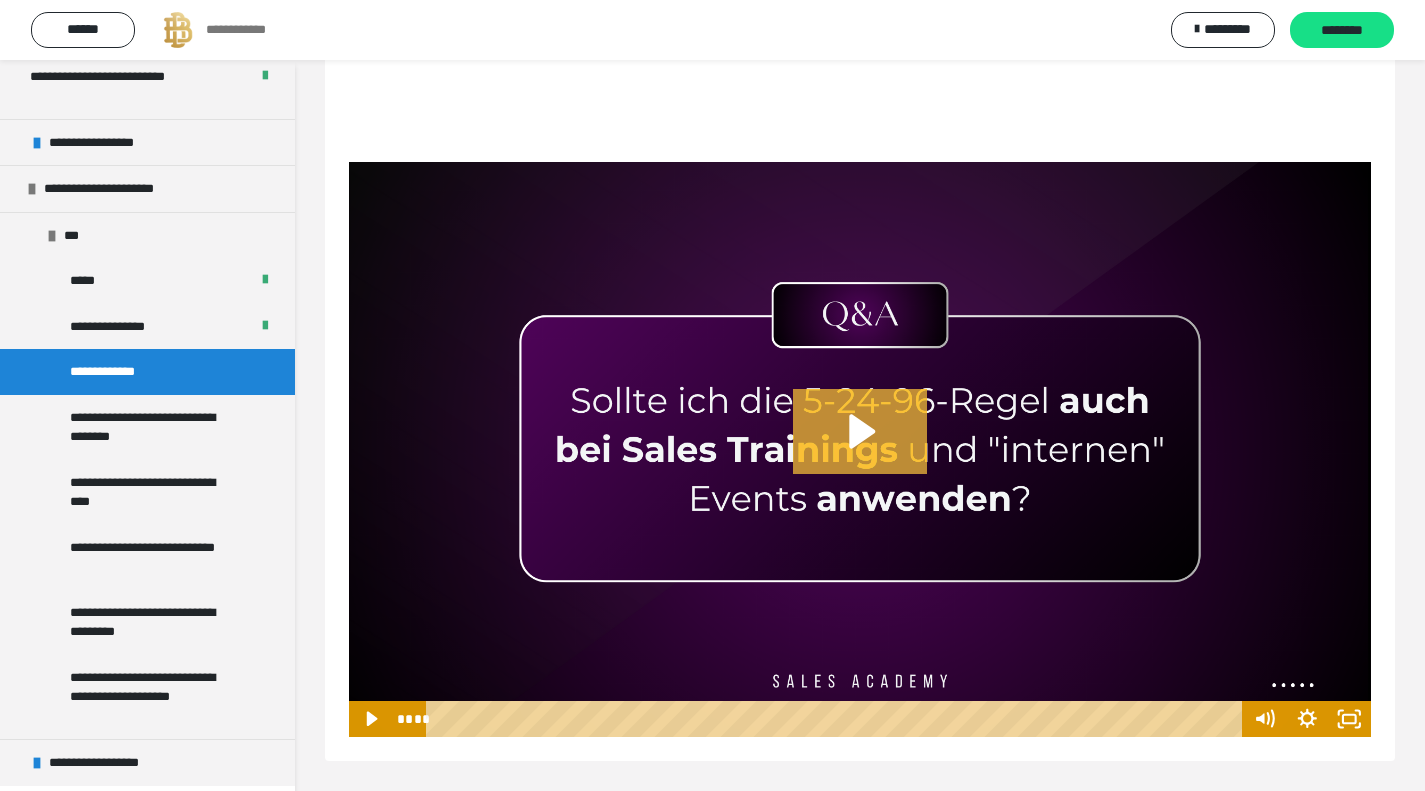 click 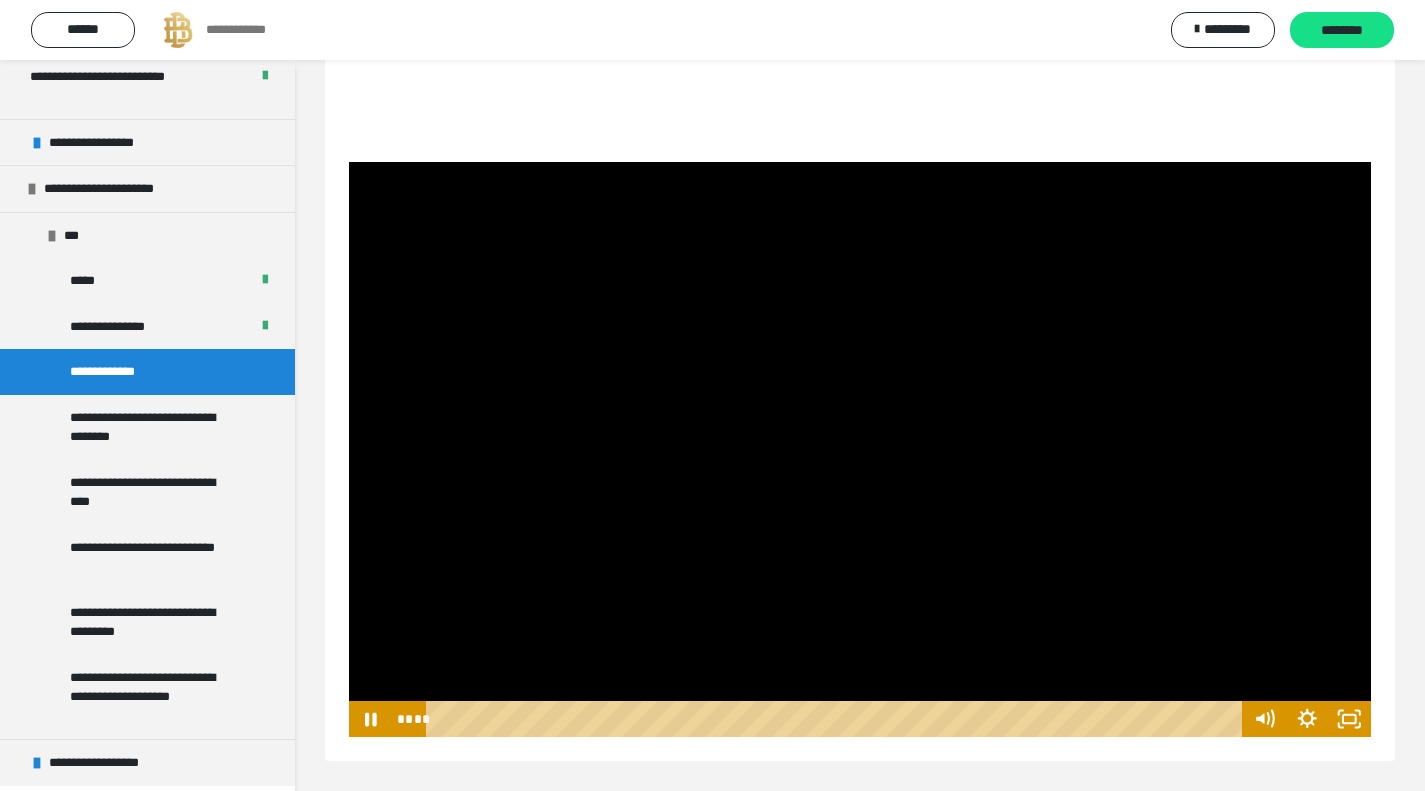 click at bounding box center (860, 449) 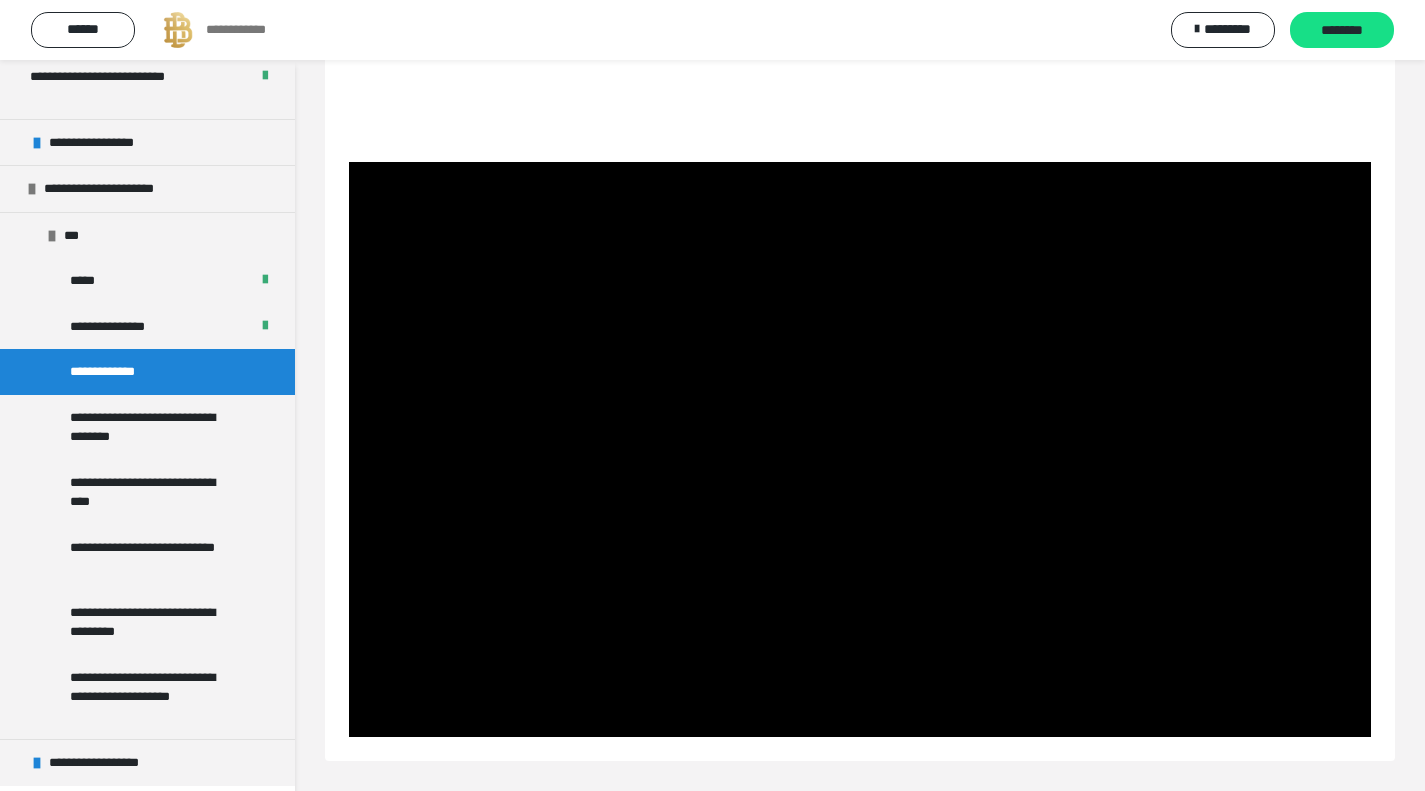 type 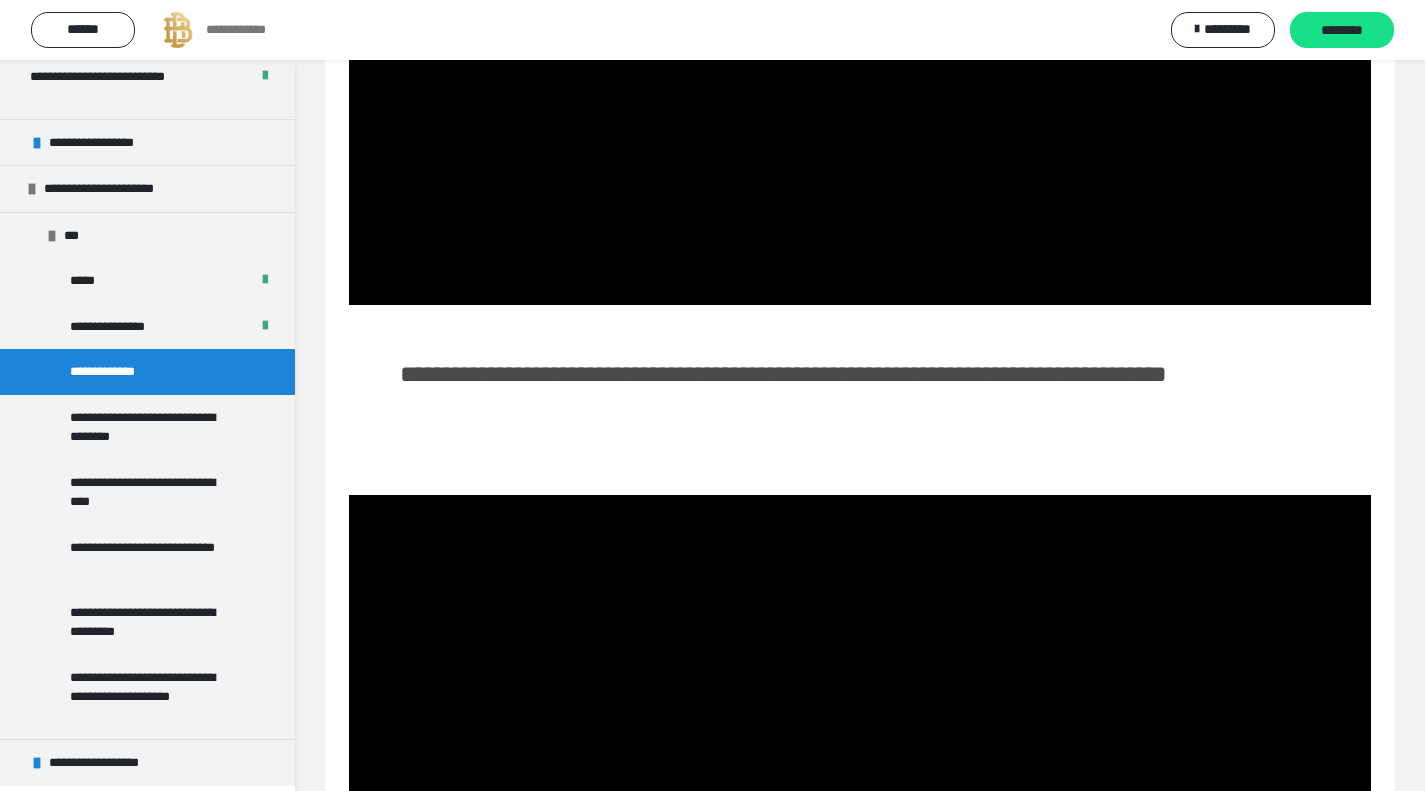 scroll, scrollTop: 2428, scrollLeft: 0, axis: vertical 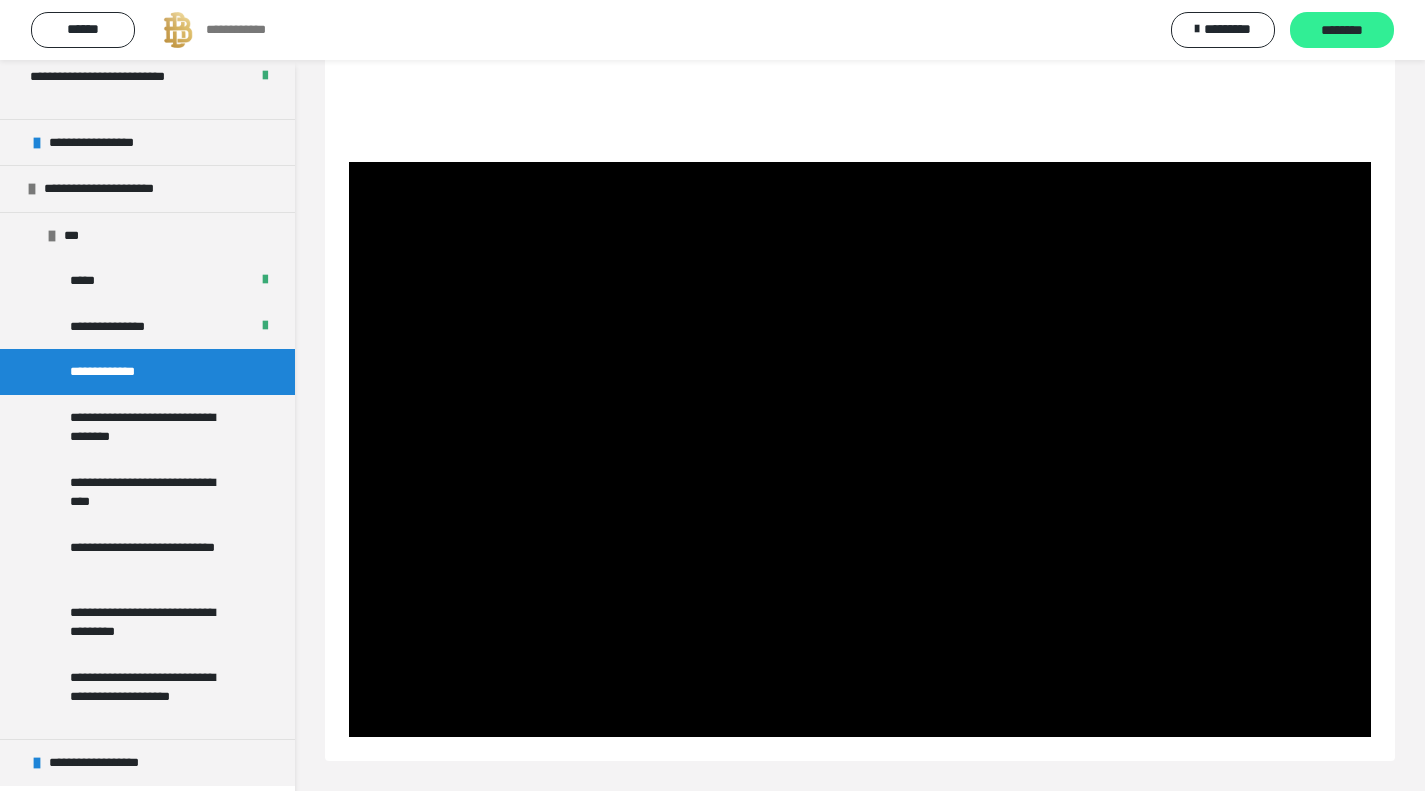 click on "********" at bounding box center (1342, 31) 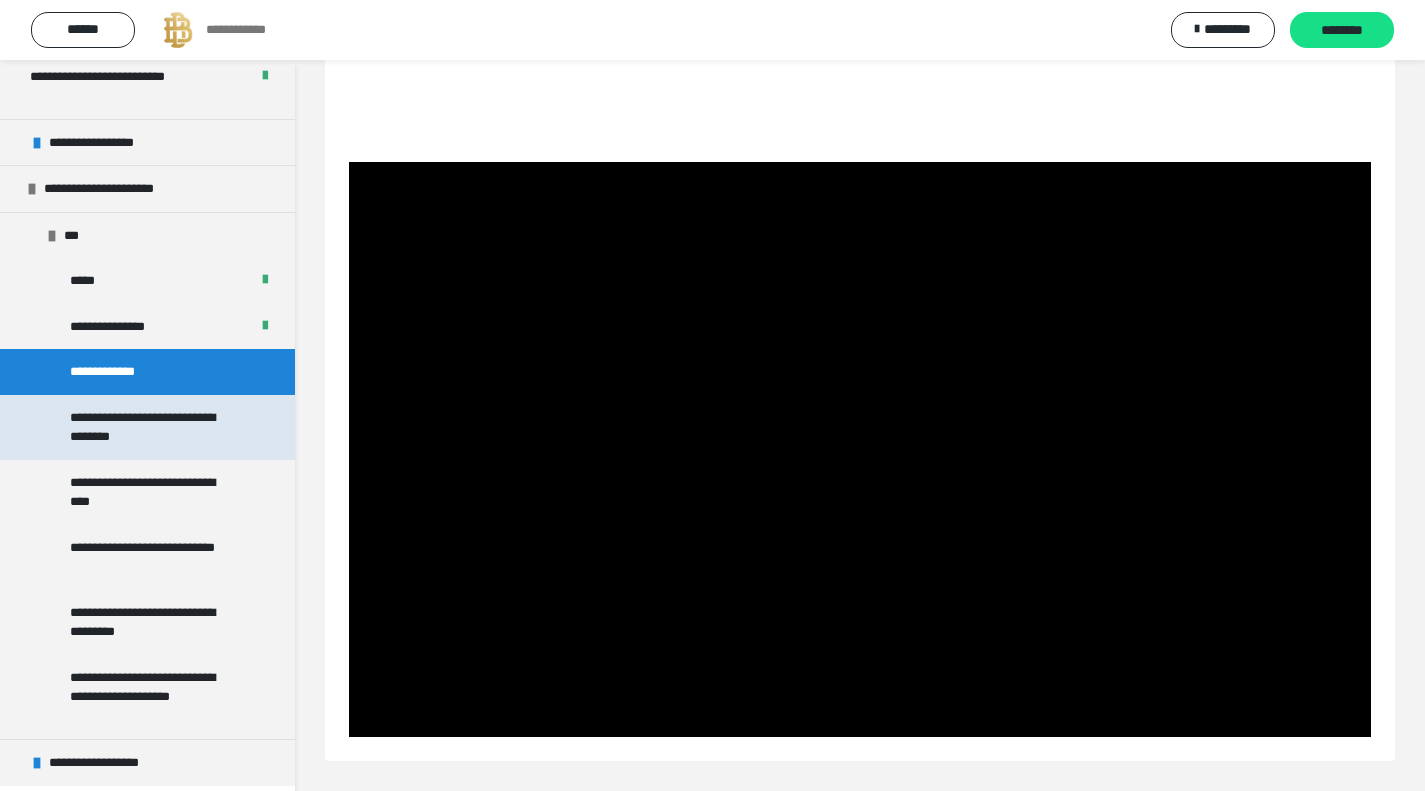 click on "**********" at bounding box center [152, 427] 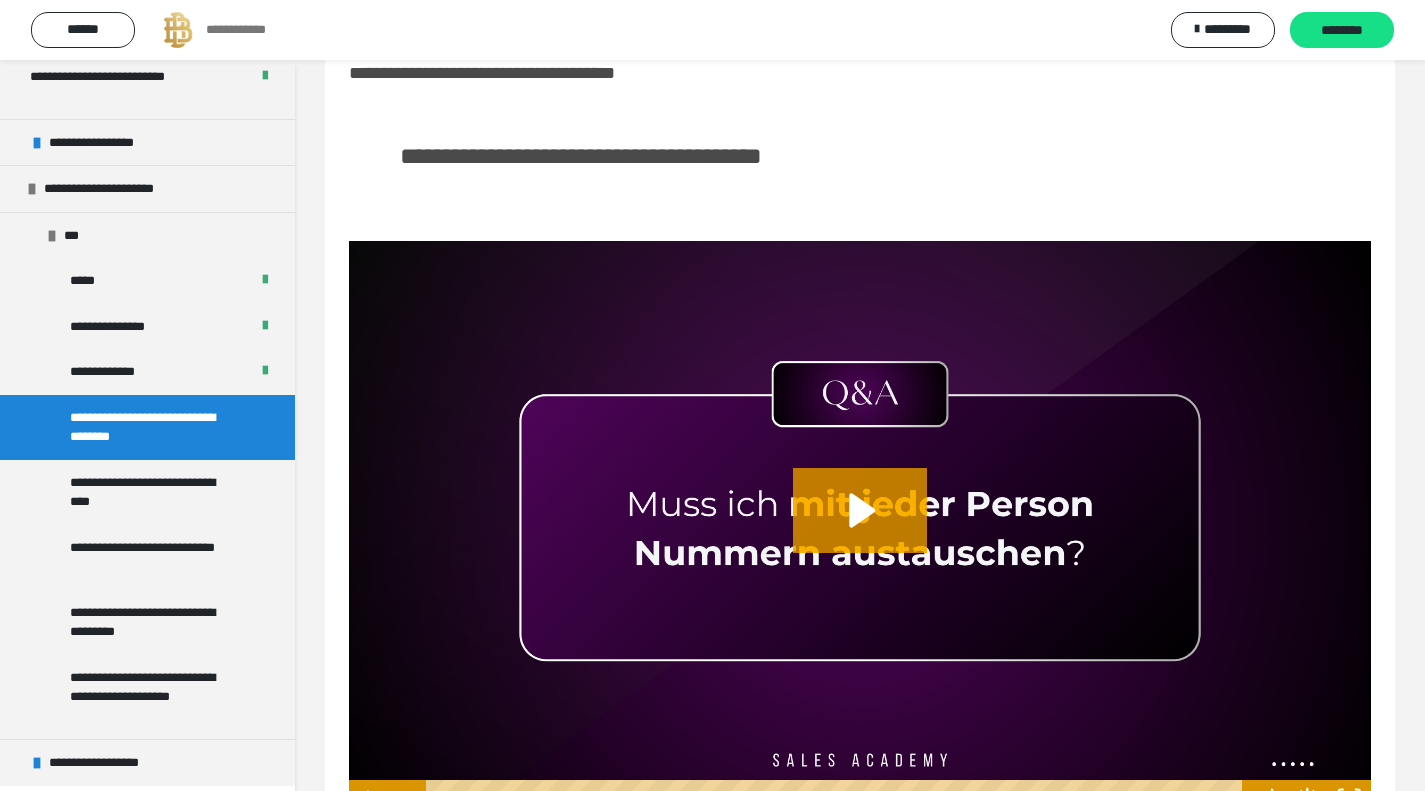 scroll, scrollTop: 133, scrollLeft: 0, axis: vertical 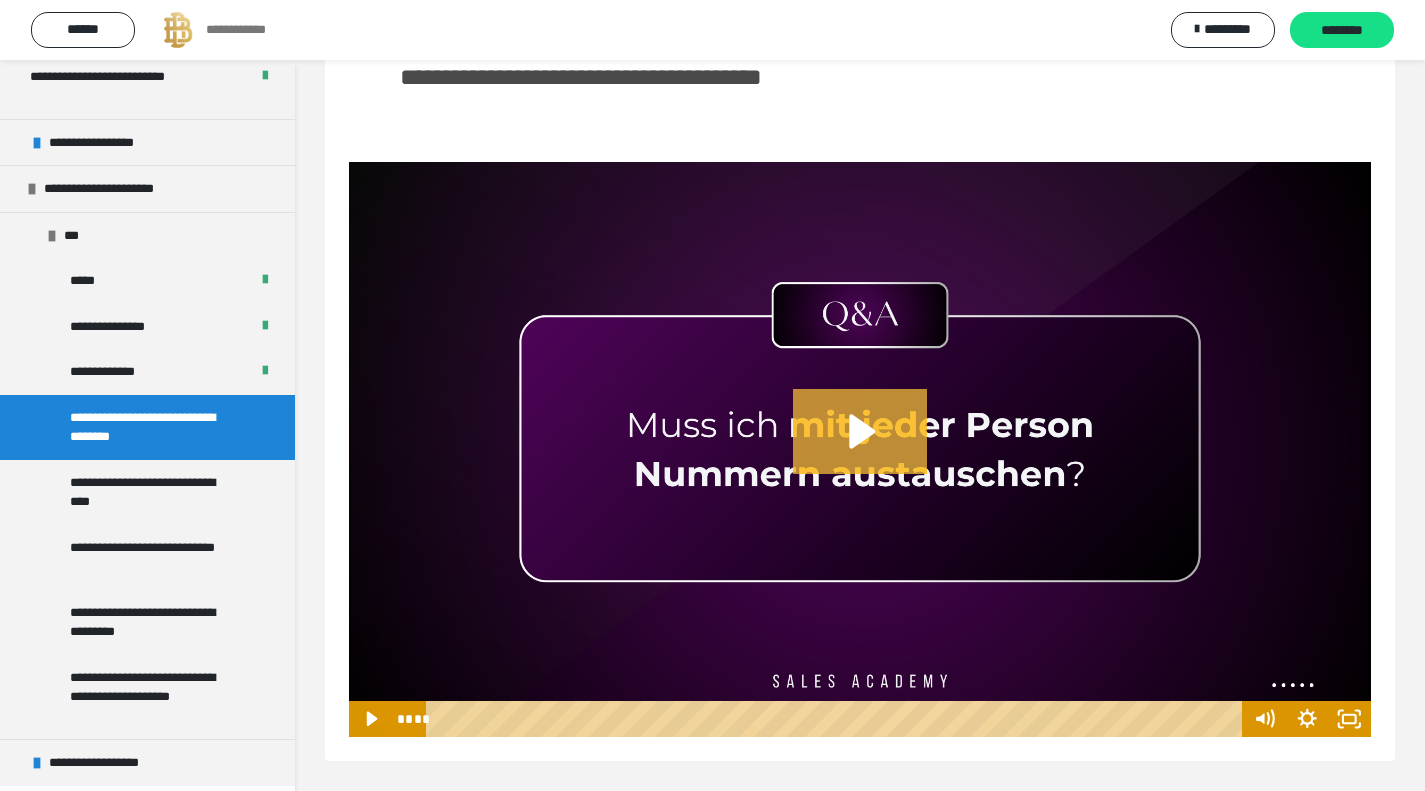 click 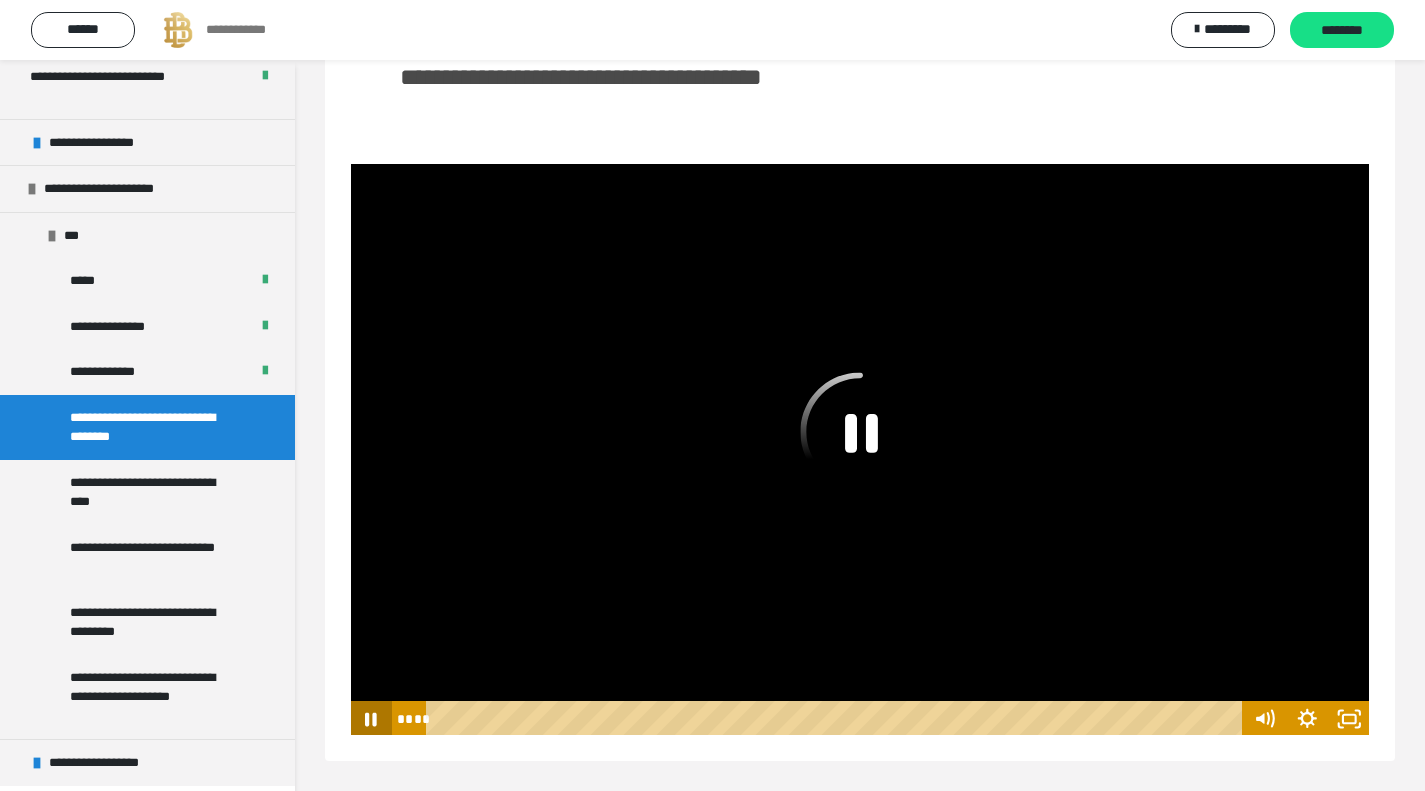 click 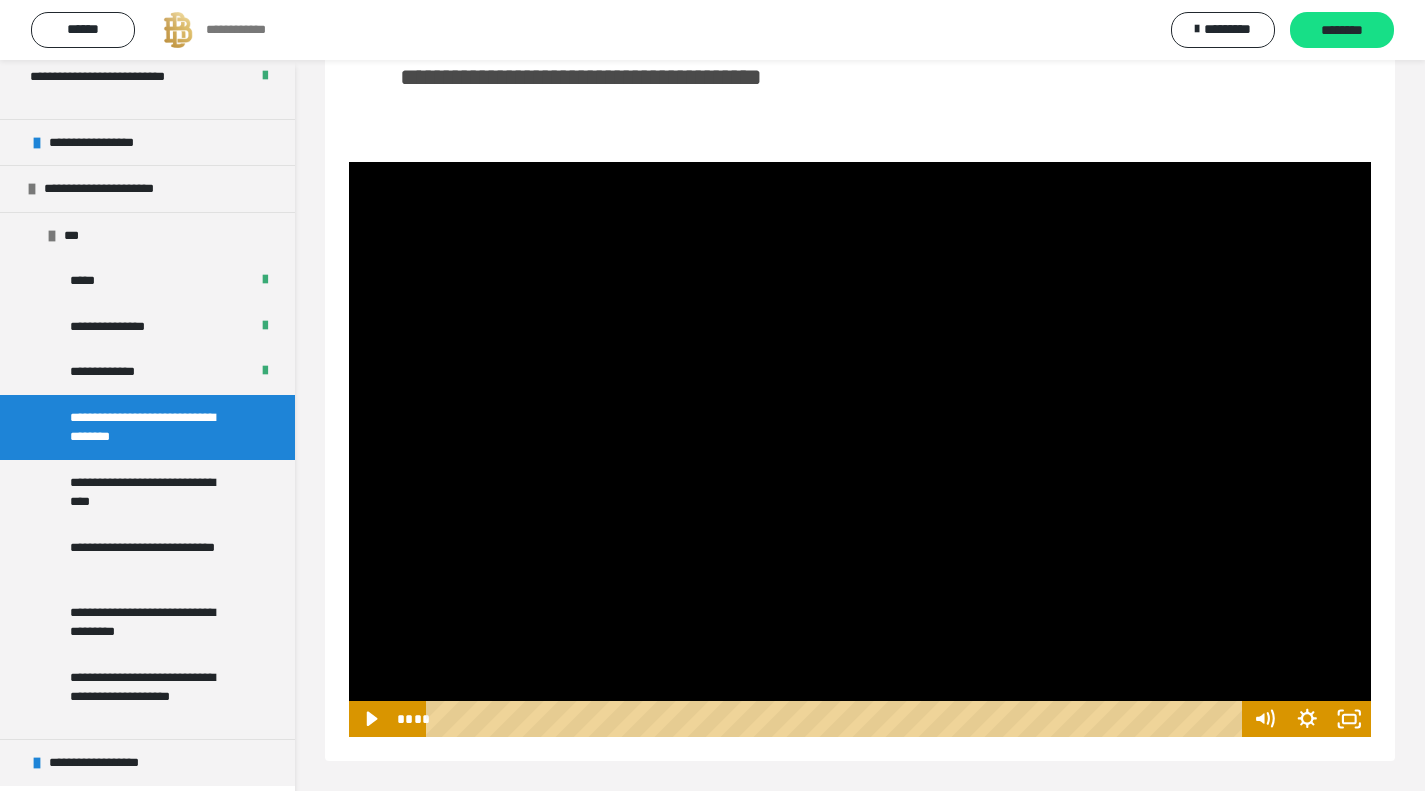 click on "**** ****" at bounding box center (818, 719) 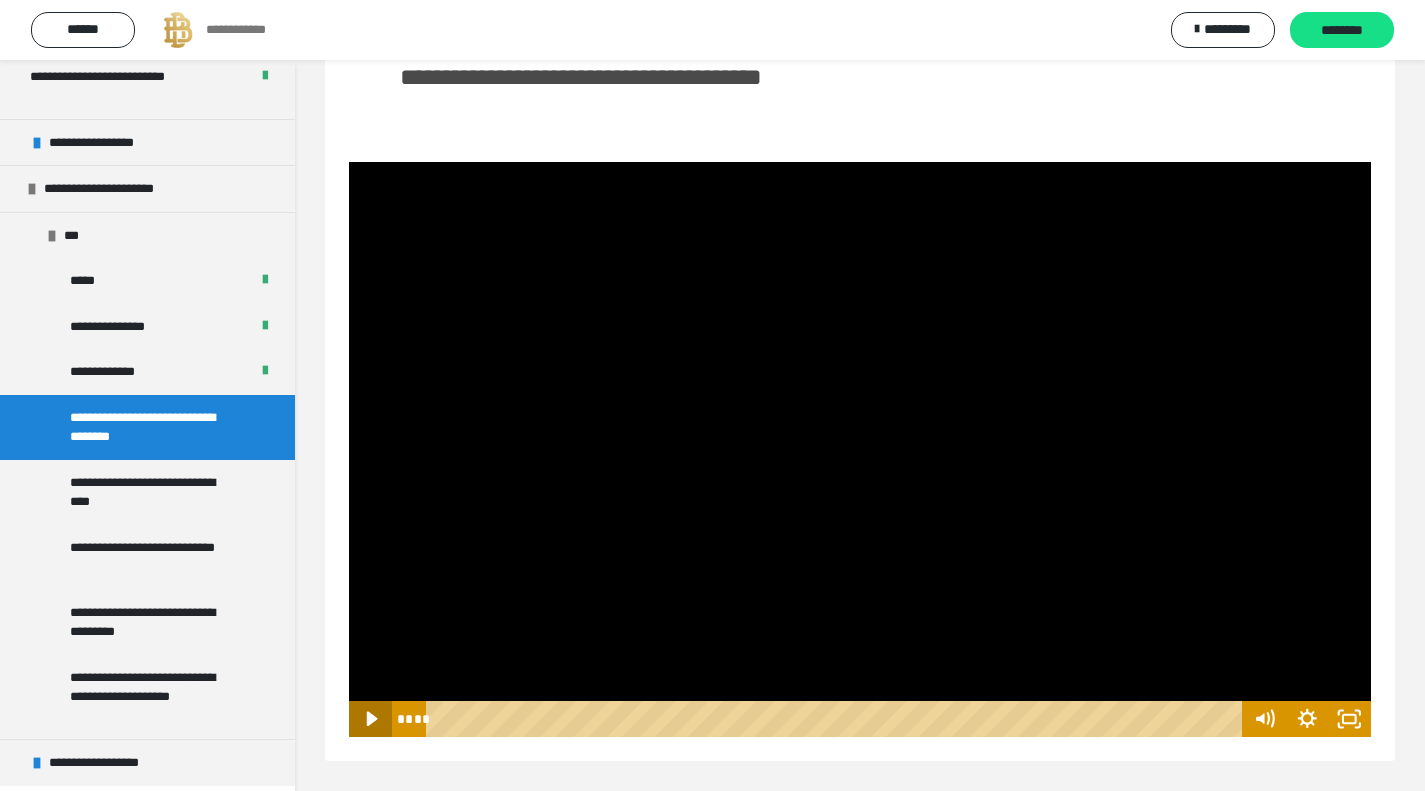click 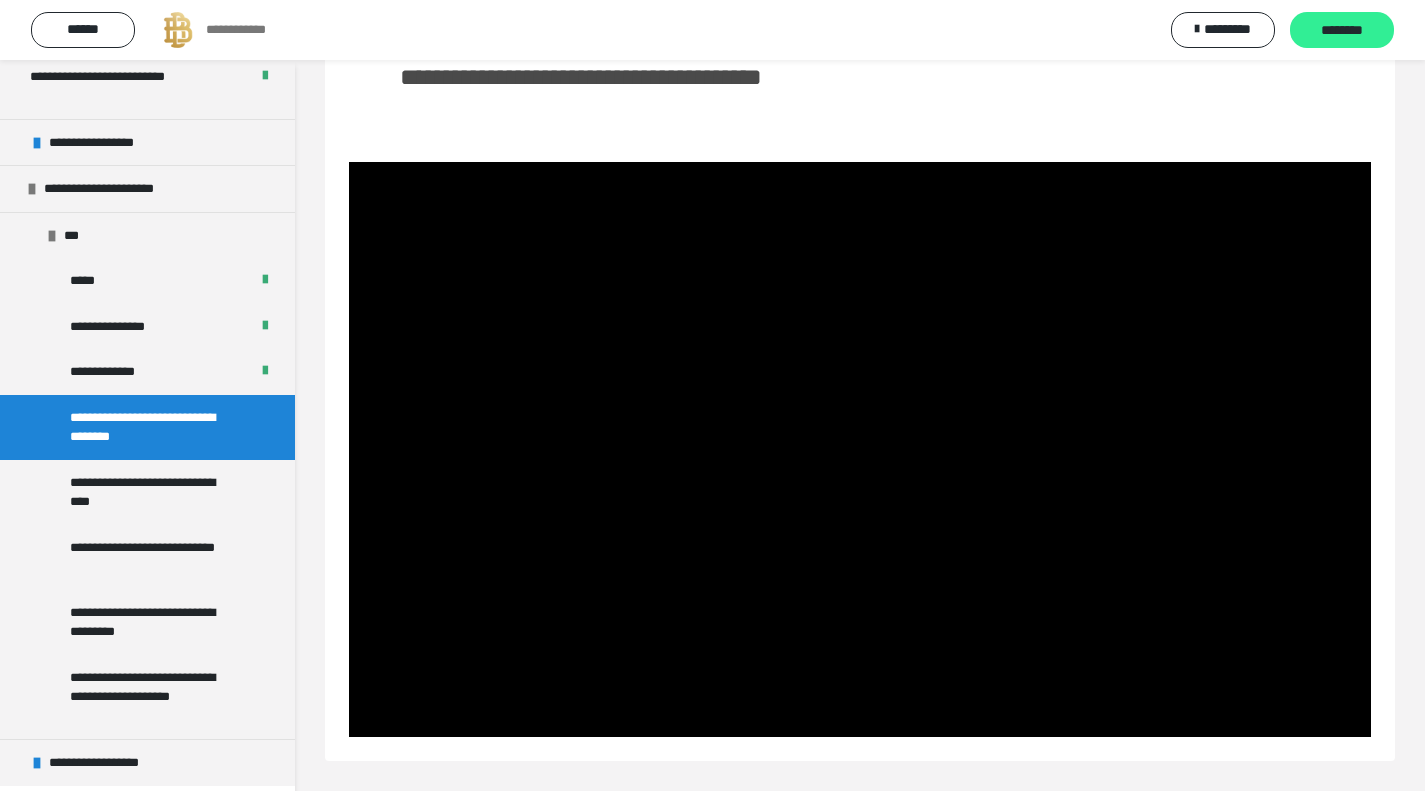 click on "********" at bounding box center (1342, 31) 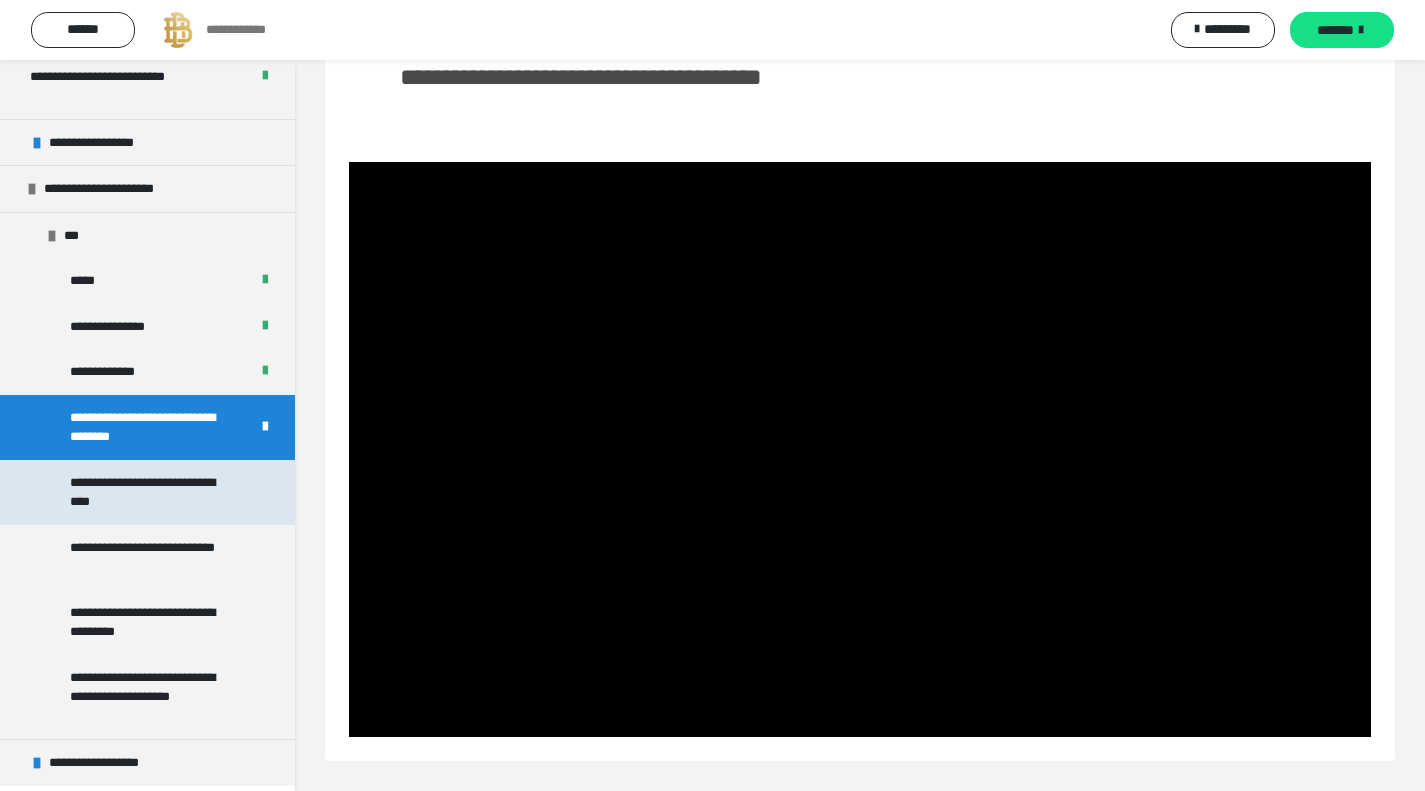click on "**********" at bounding box center (152, 492) 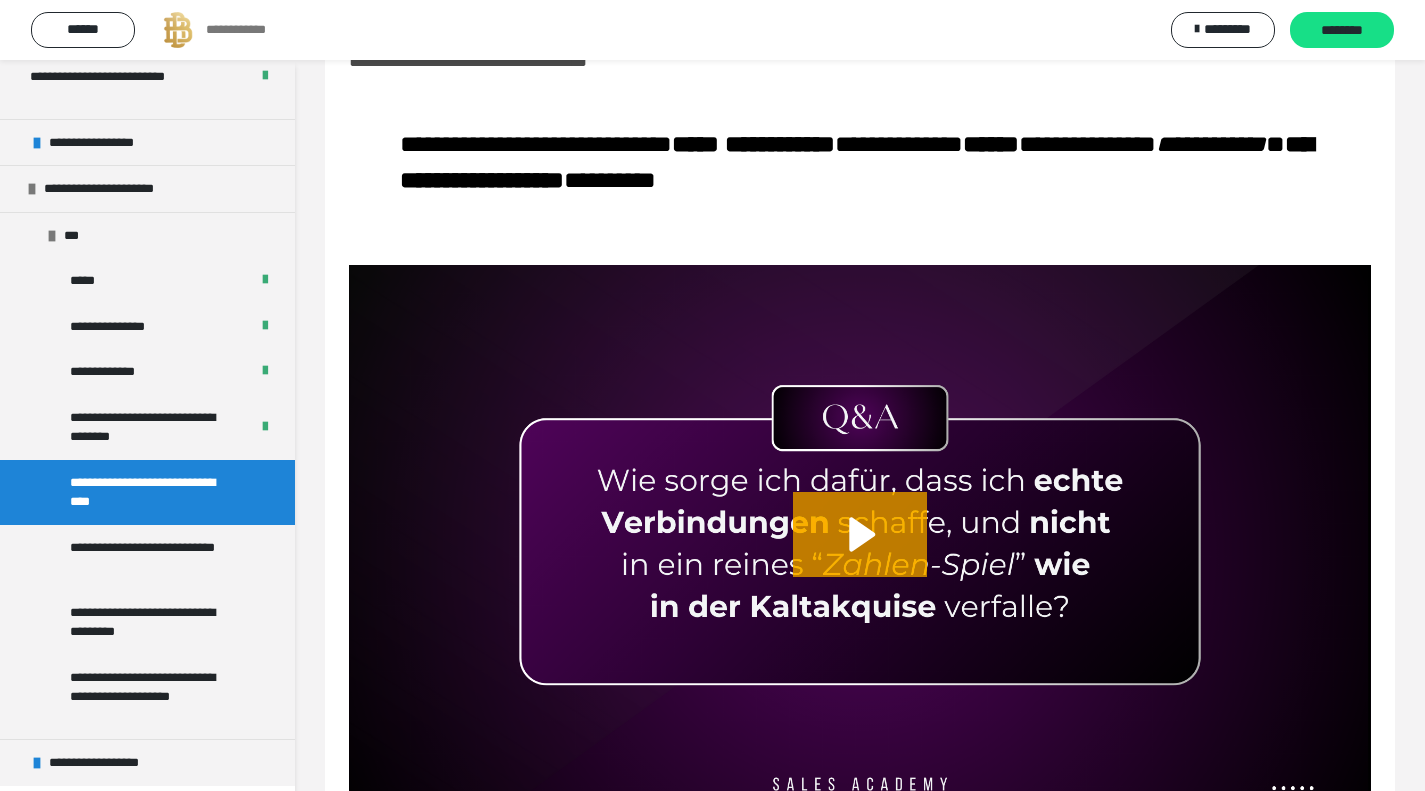 scroll, scrollTop: 169, scrollLeft: 0, axis: vertical 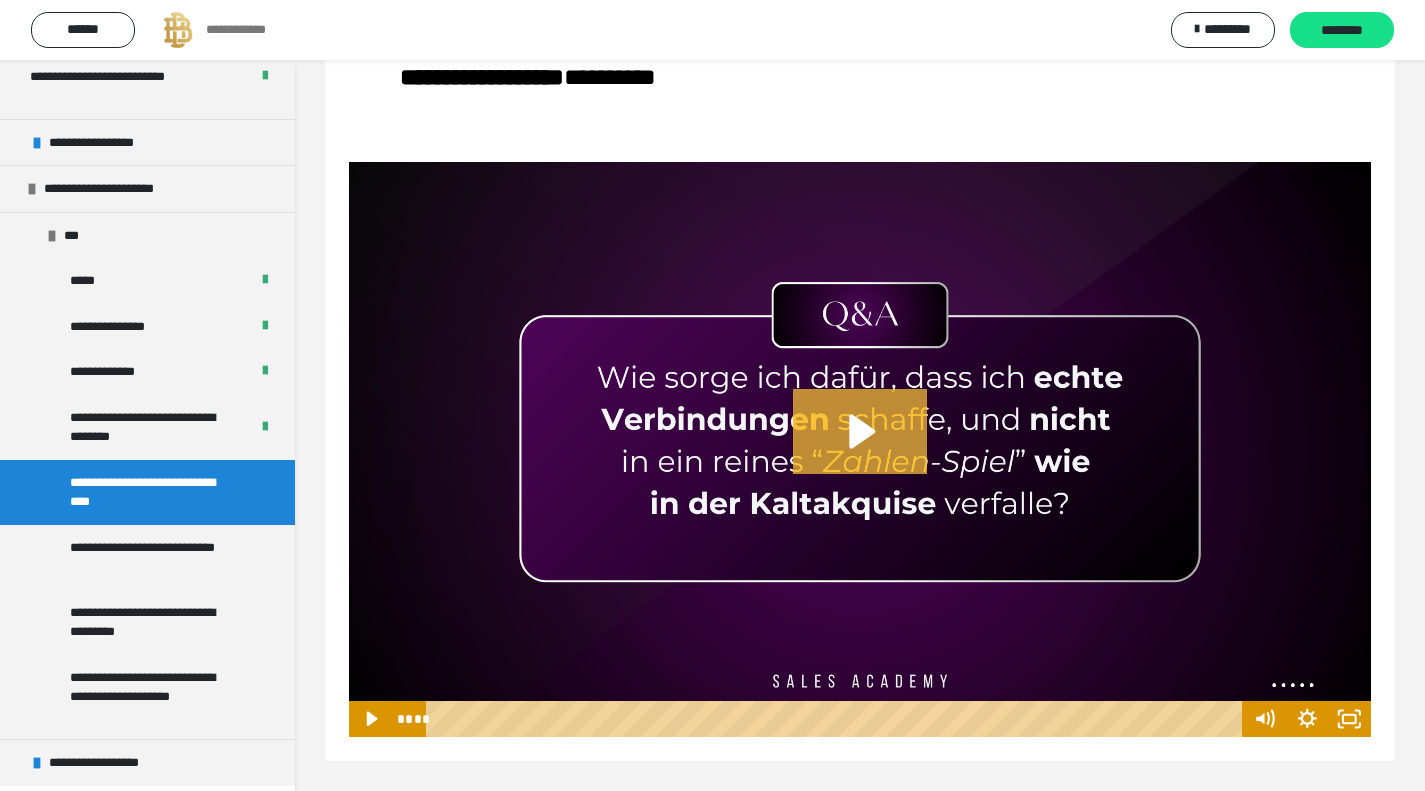 click 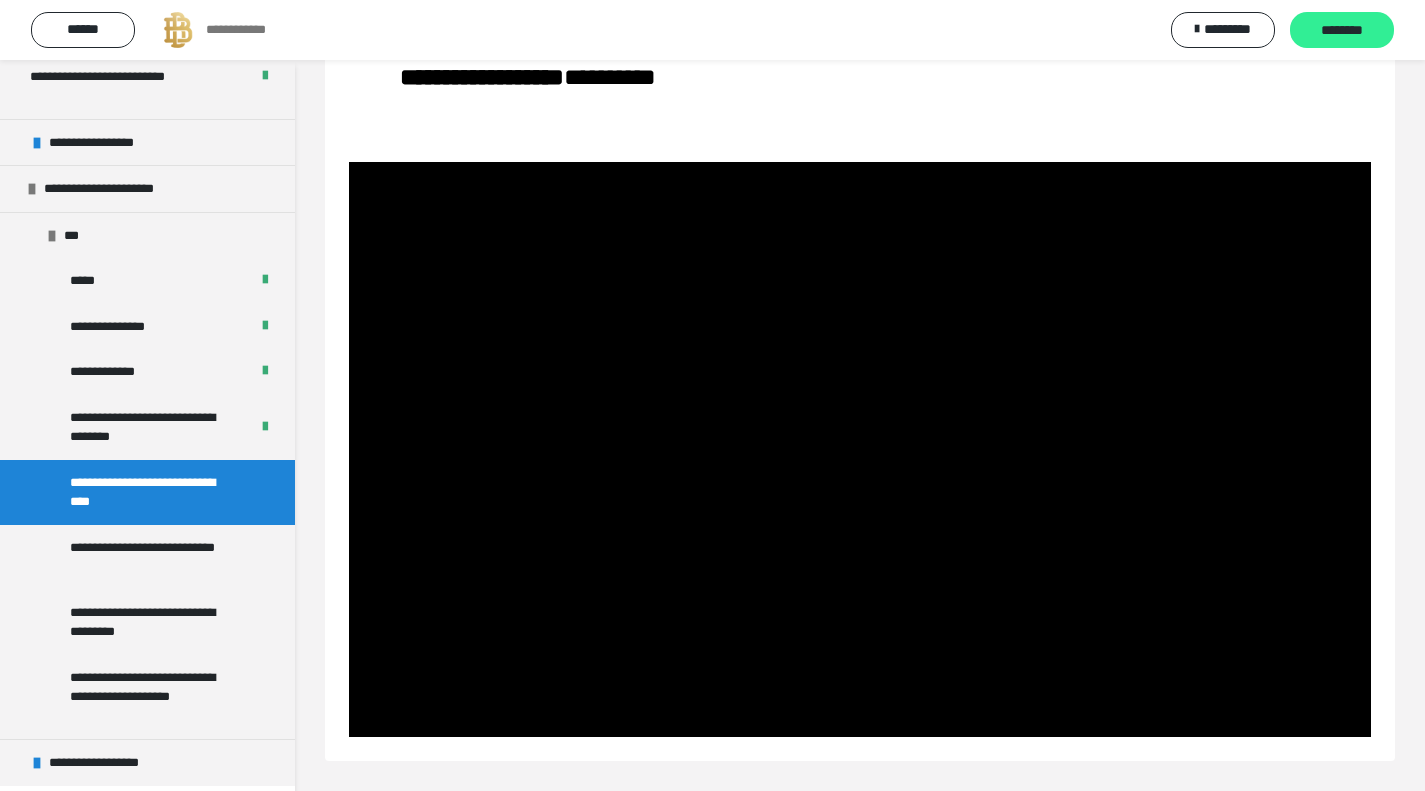 click on "********" at bounding box center [1342, 31] 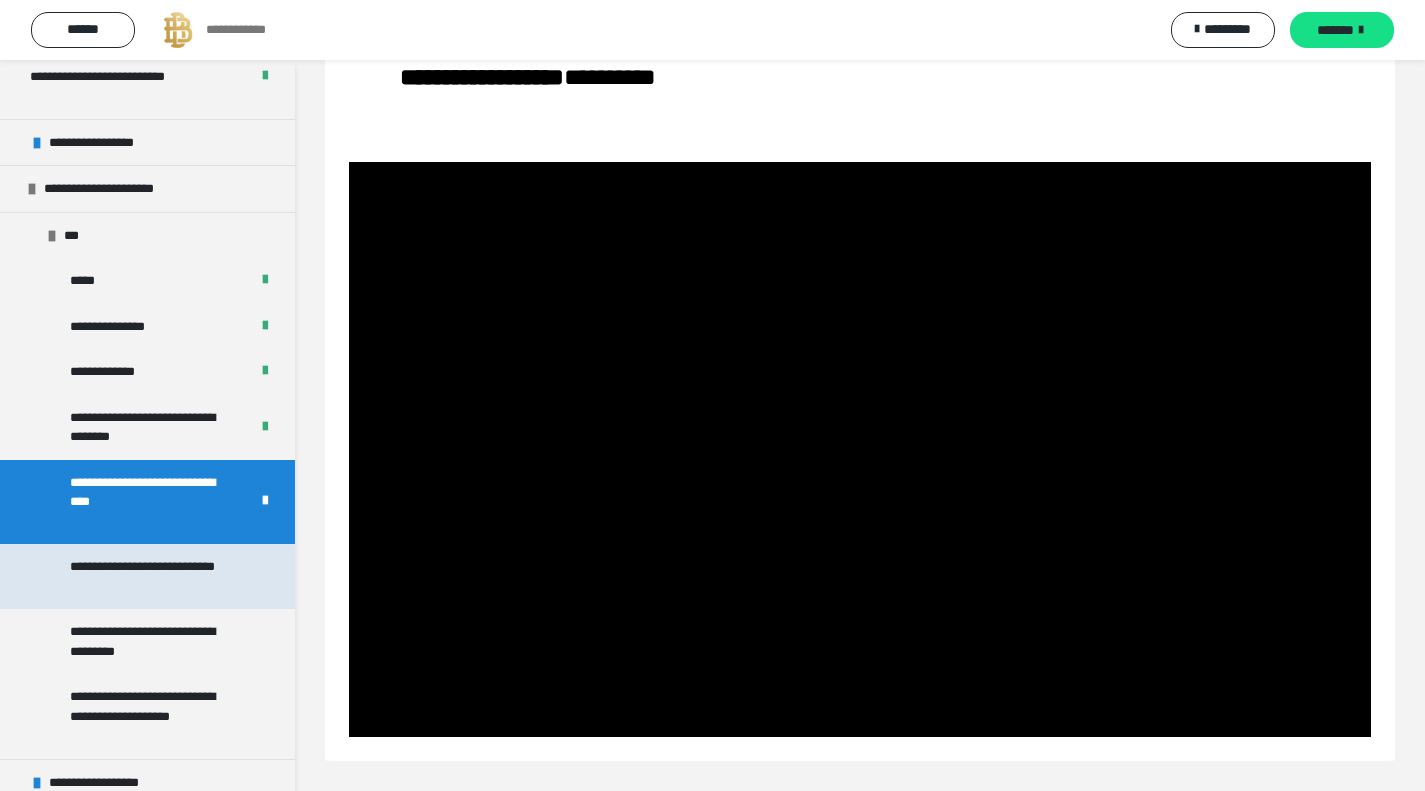 click on "**********" at bounding box center (152, 576) 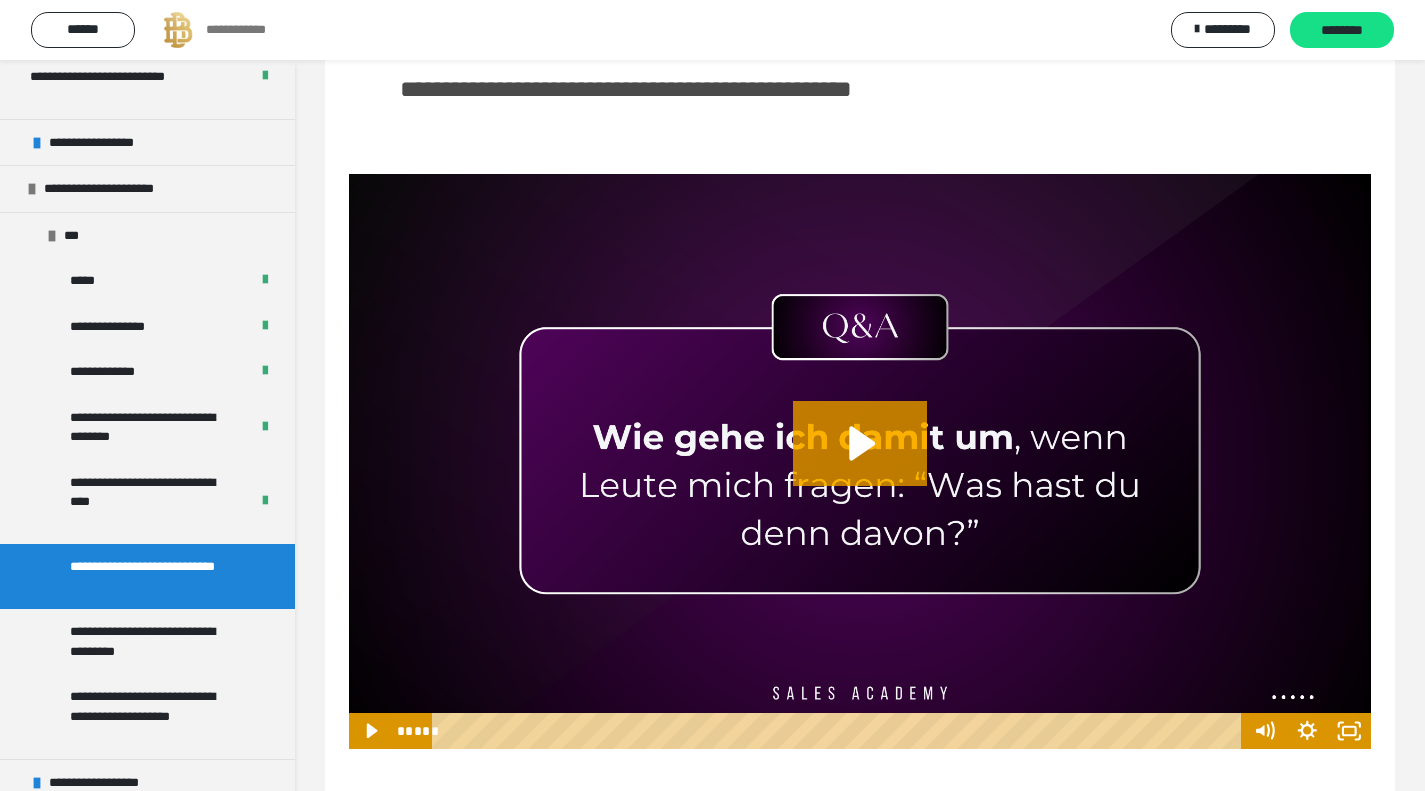 scroll, scrollTop: 122, scrollLeft: 0, axis: vertical 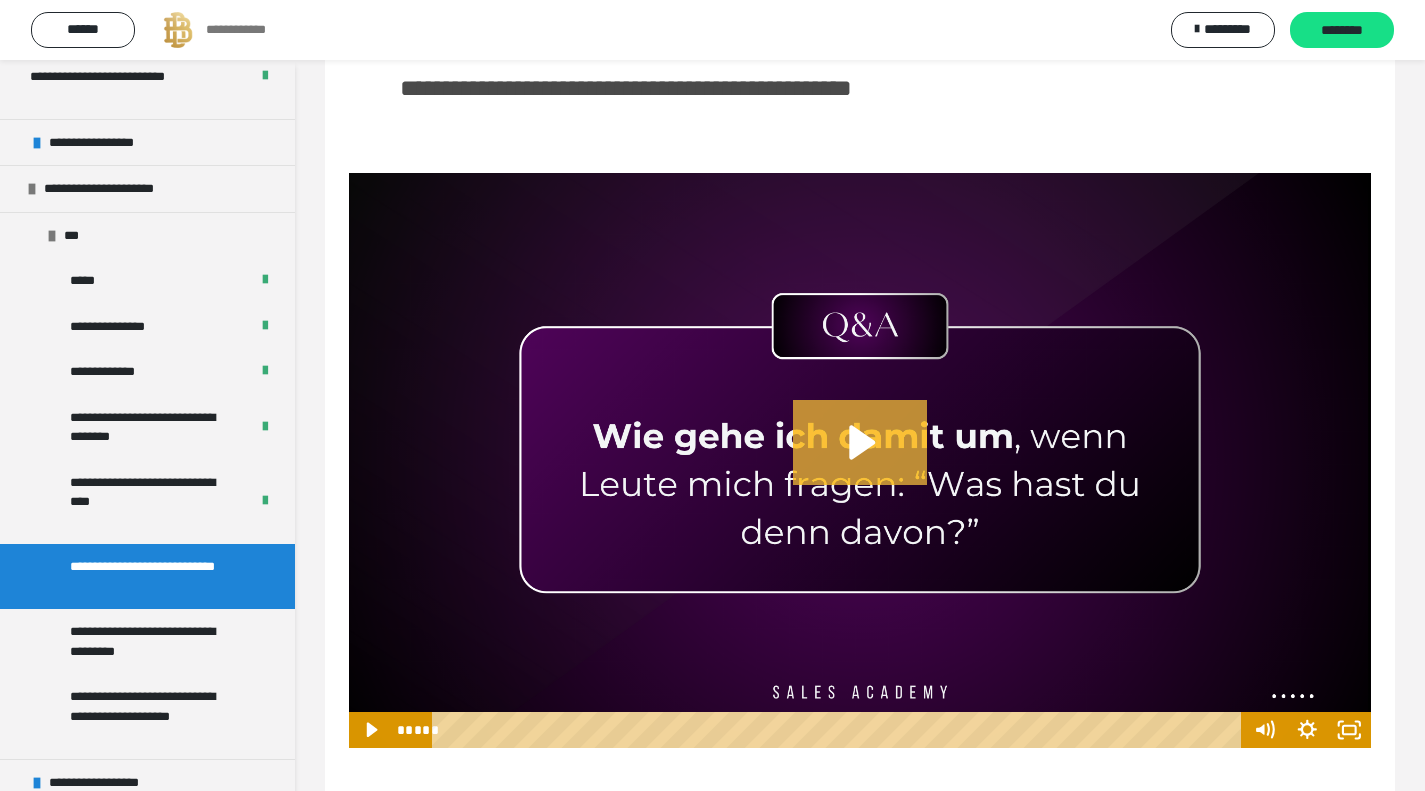 click 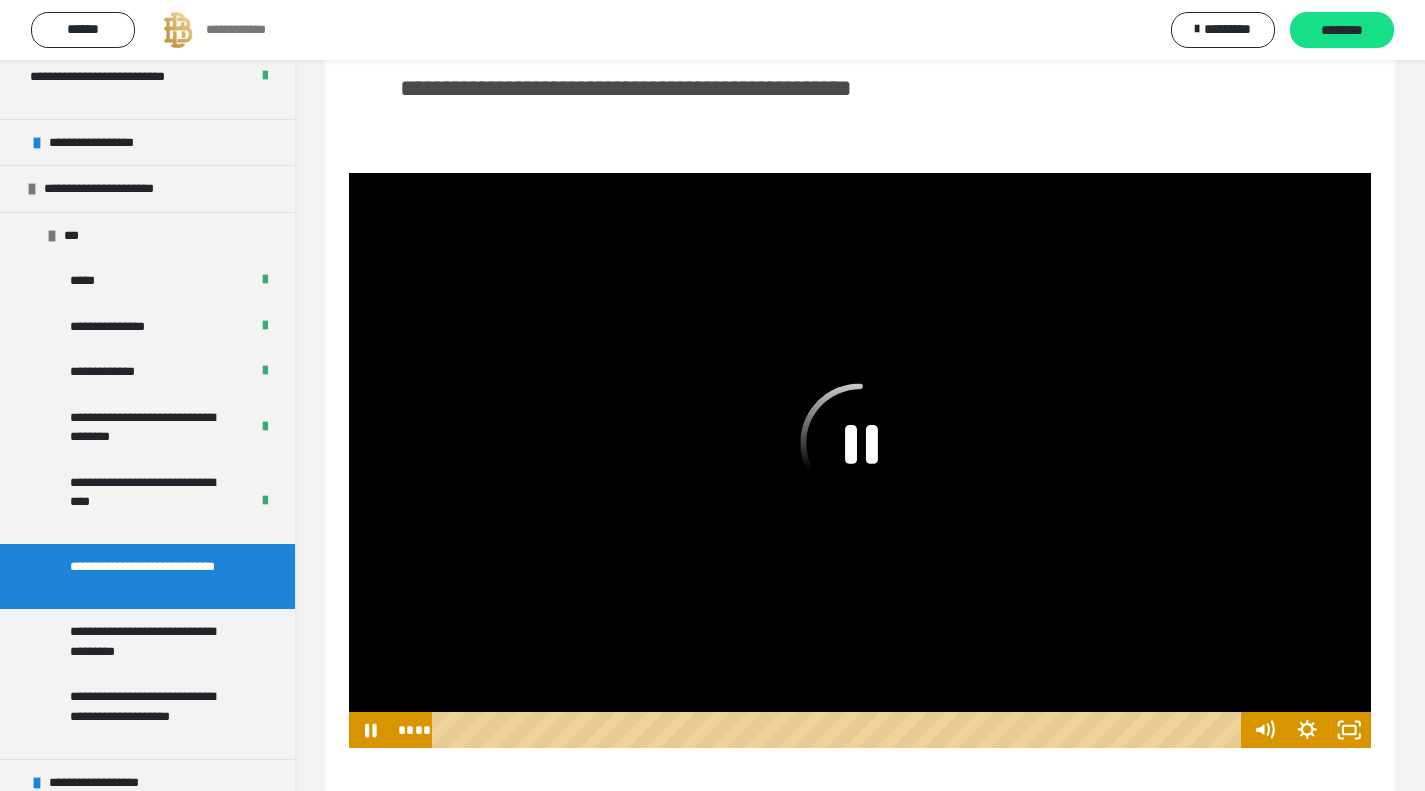 click 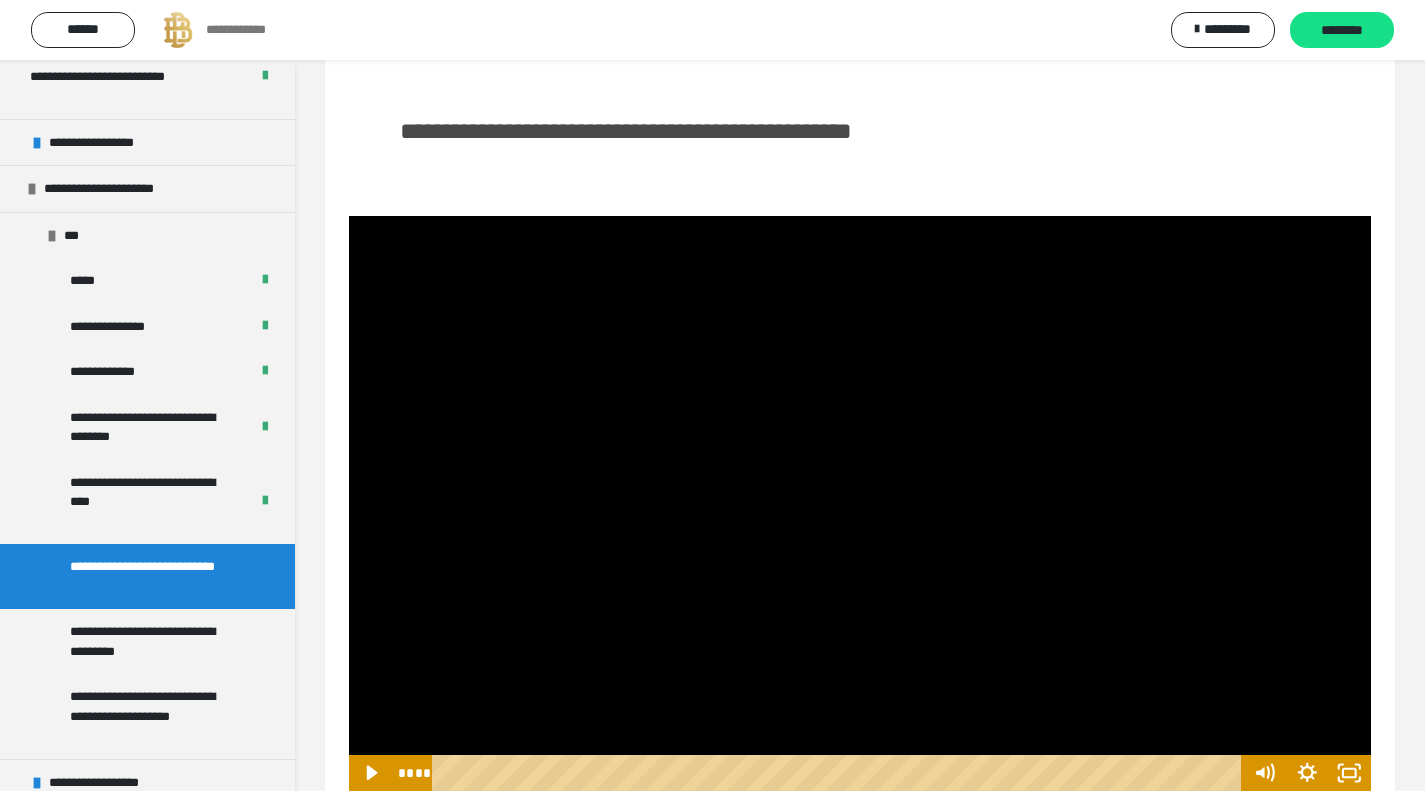 scroll, scrollTop: 141, scrollLeft: 0, axis: vertical 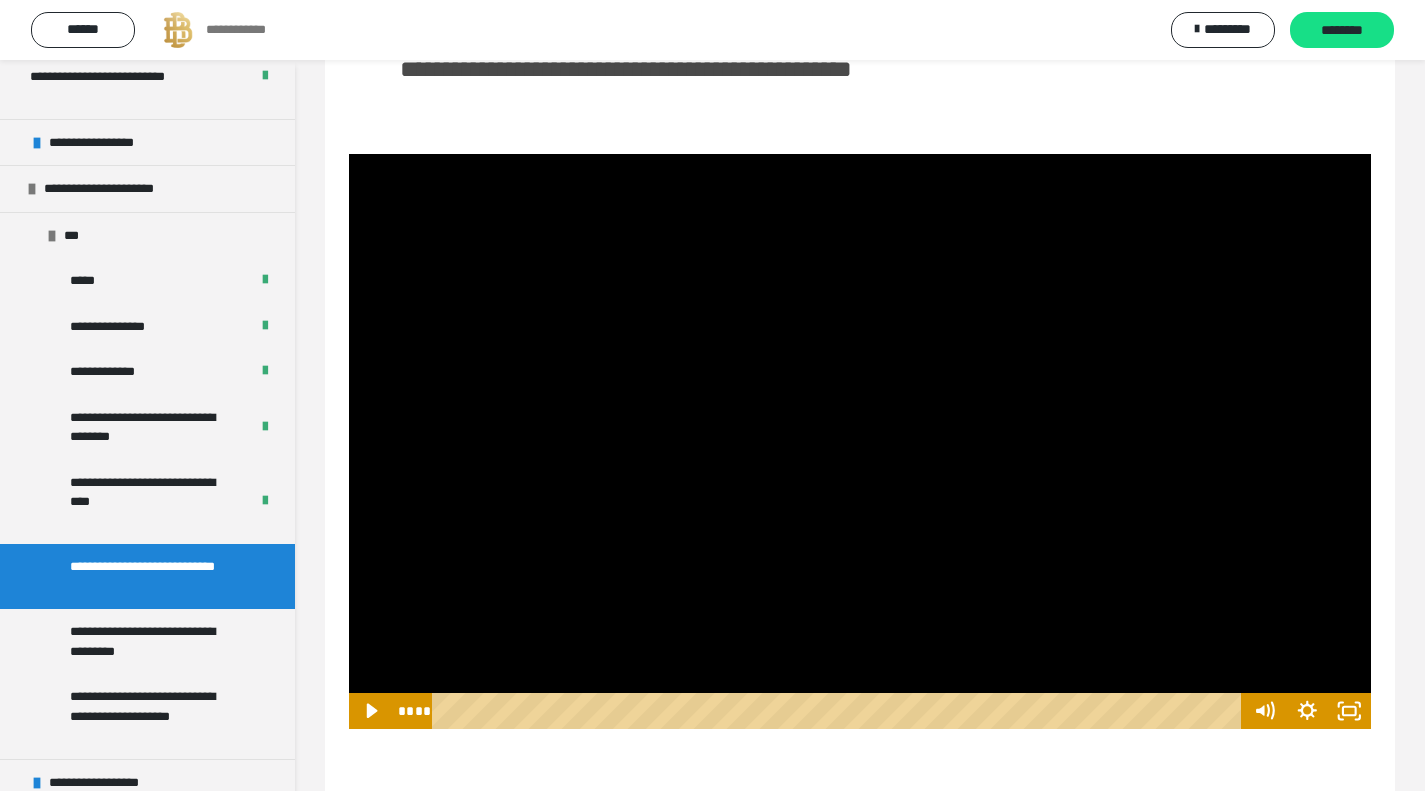 click at bounding box center [860, 441] 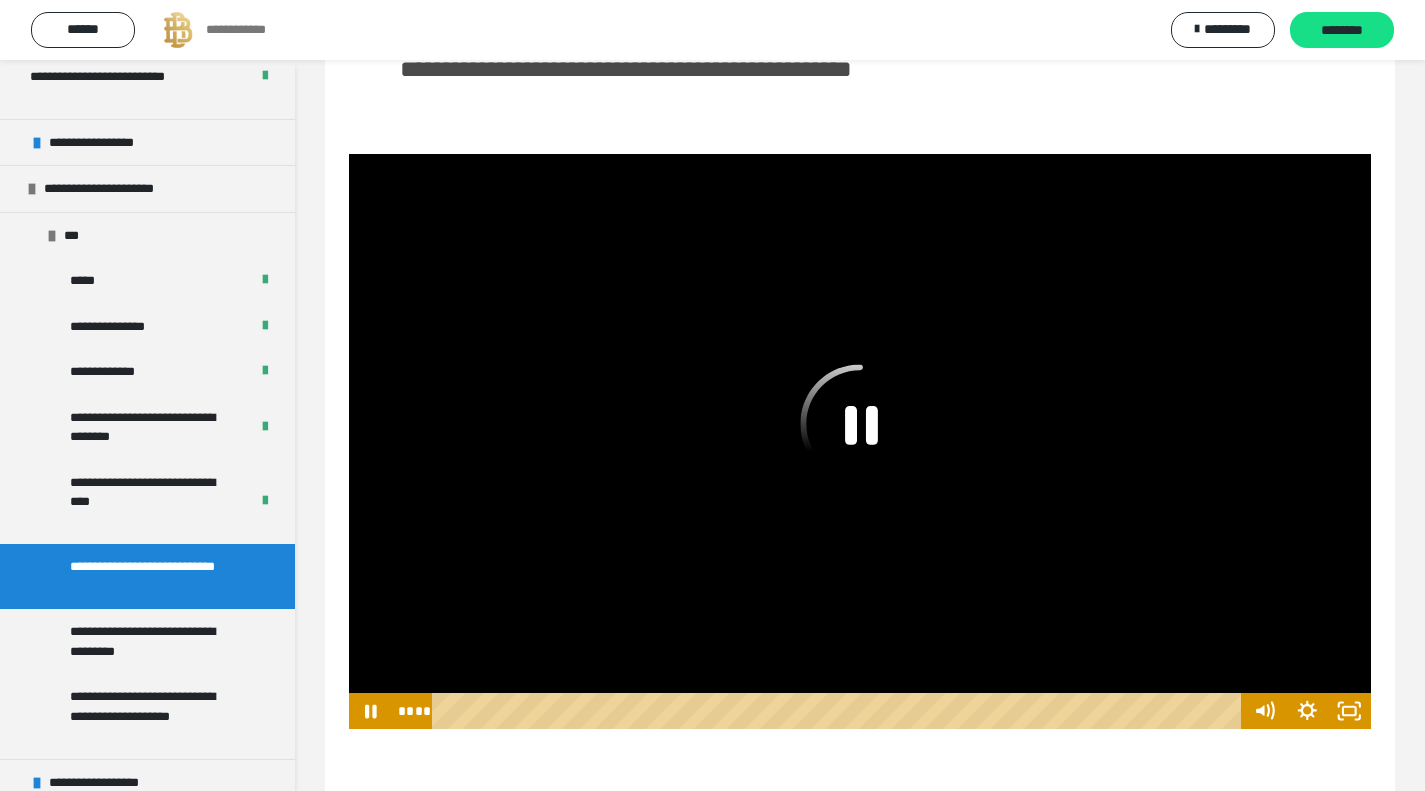 click 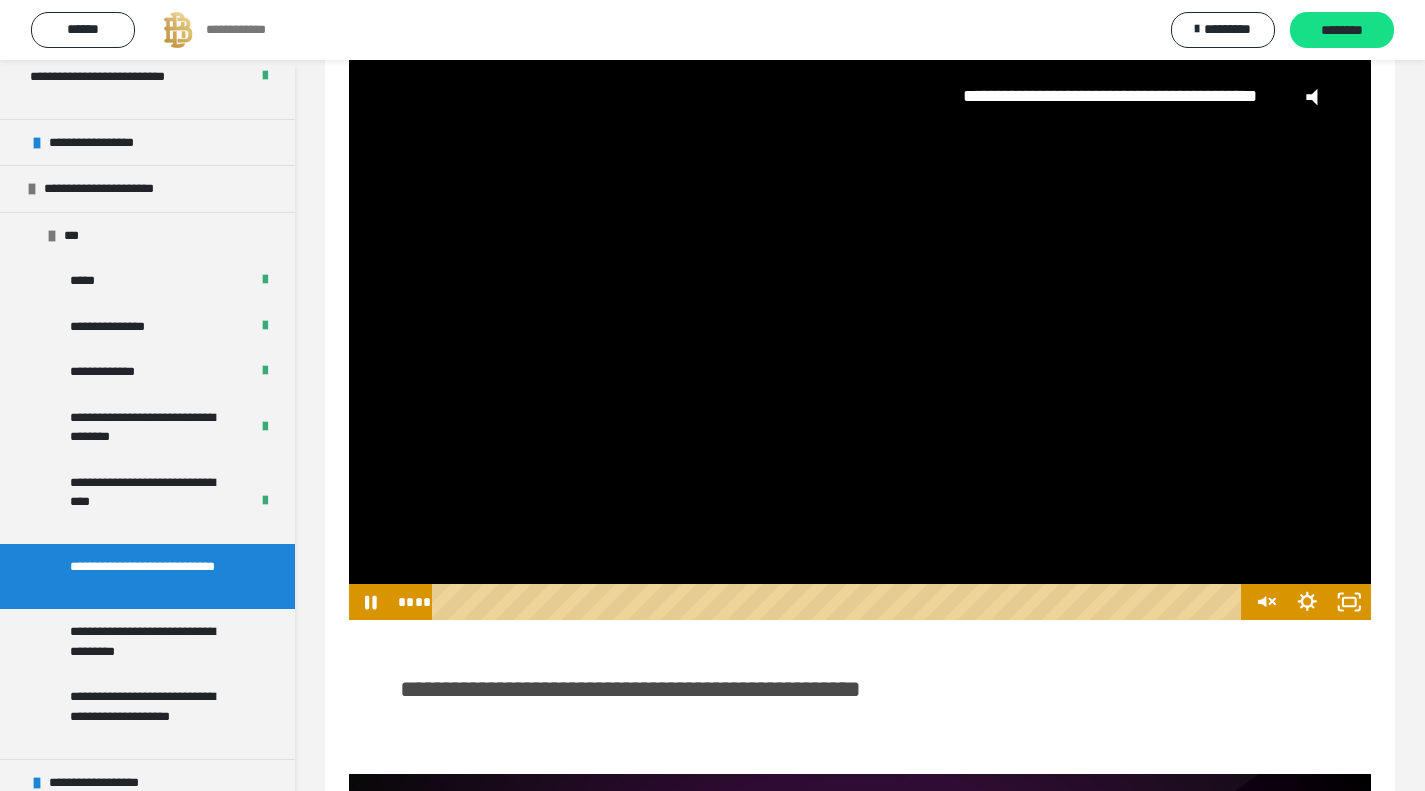 scroll, scrollTop: 201, scrollLeft: 0, axis: vertical 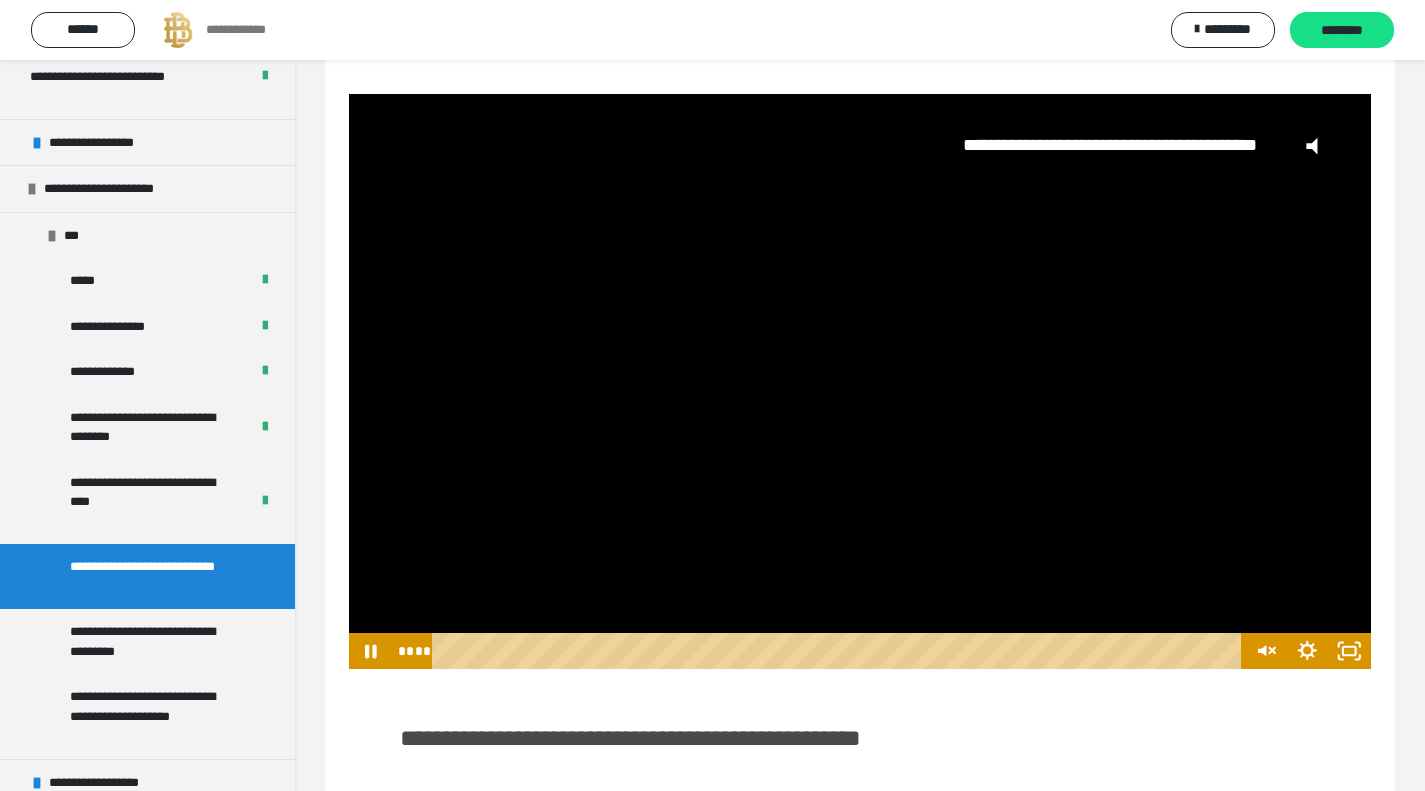 click on "**********" at bounding box center [860, 363] 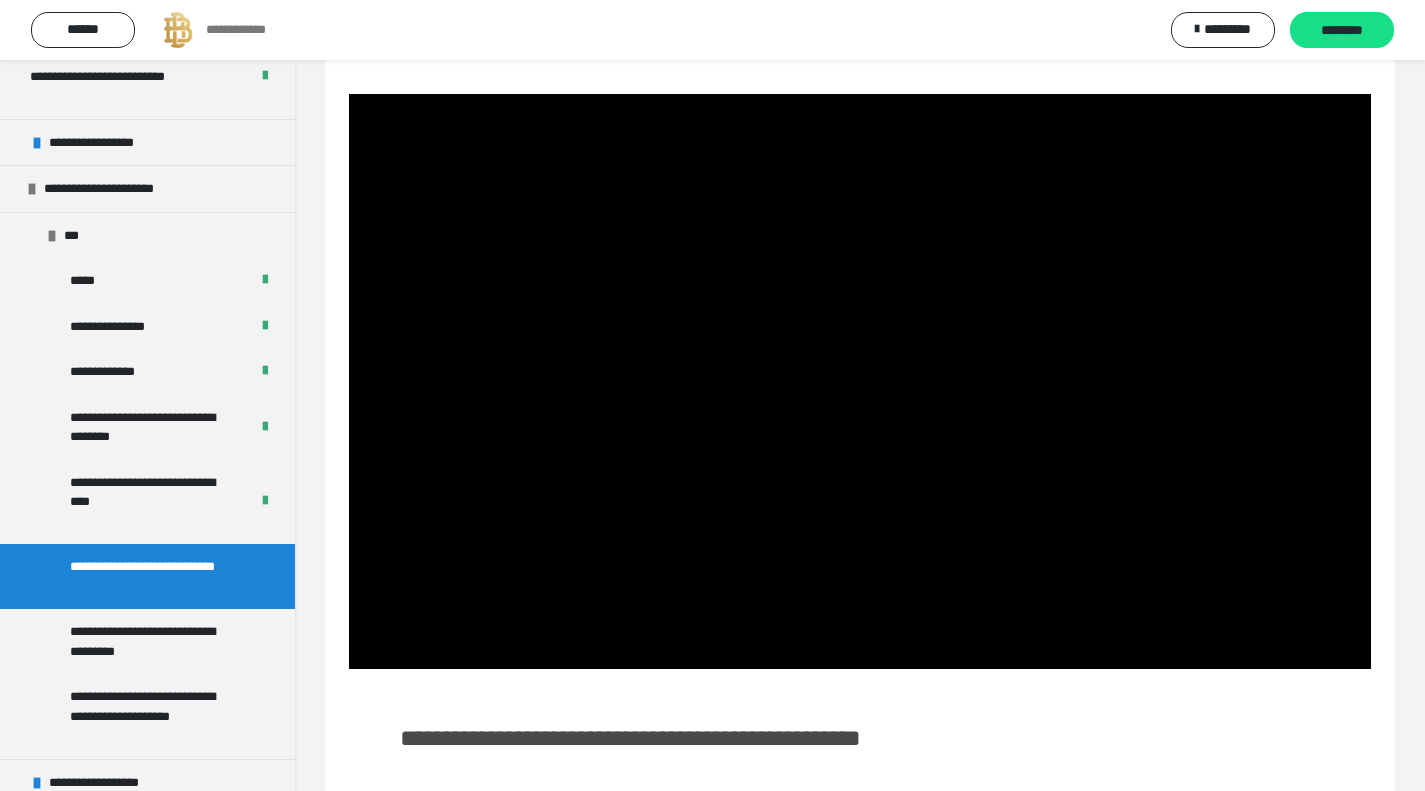 click on "**********" at bounding box center (860, 738) 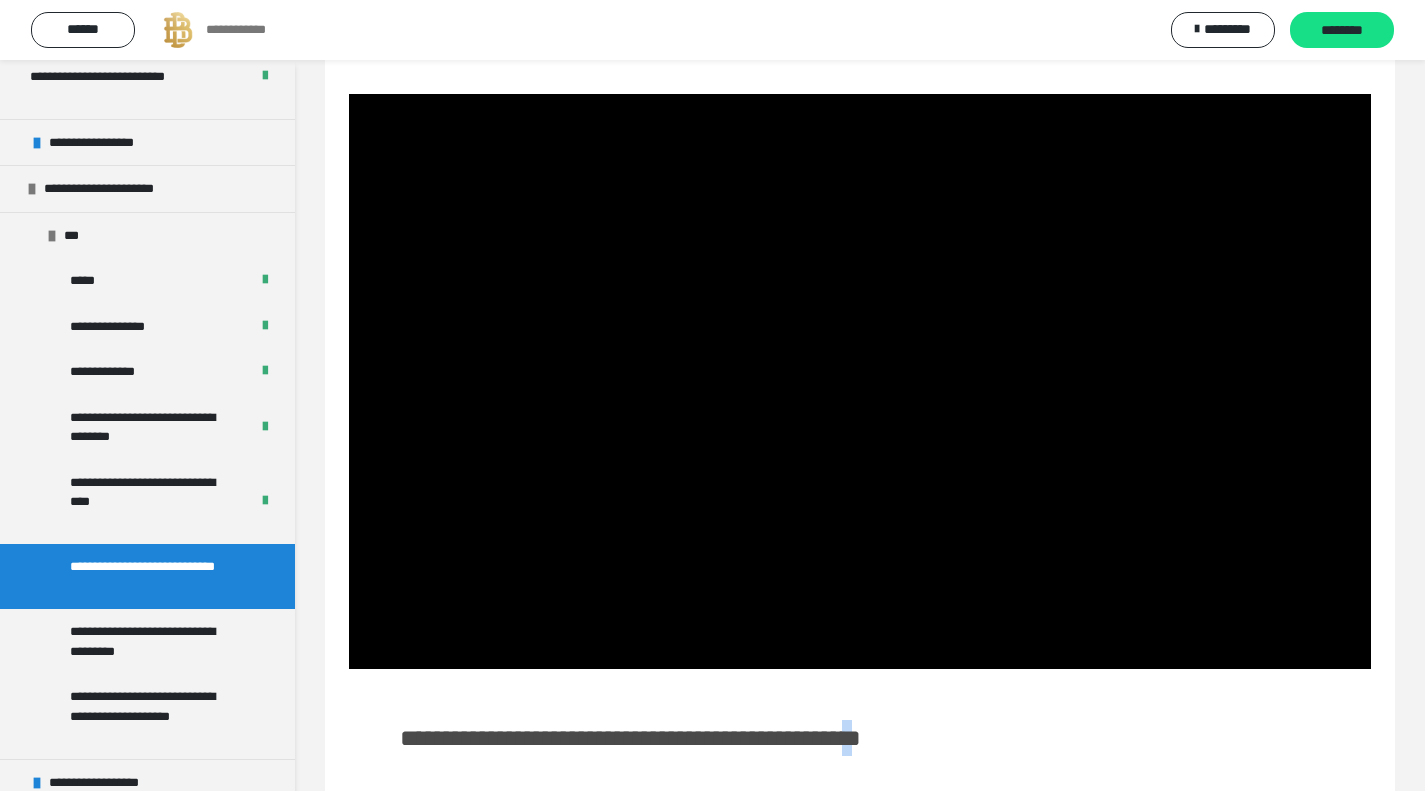 click on "**********" at bounding box center [860, 738] 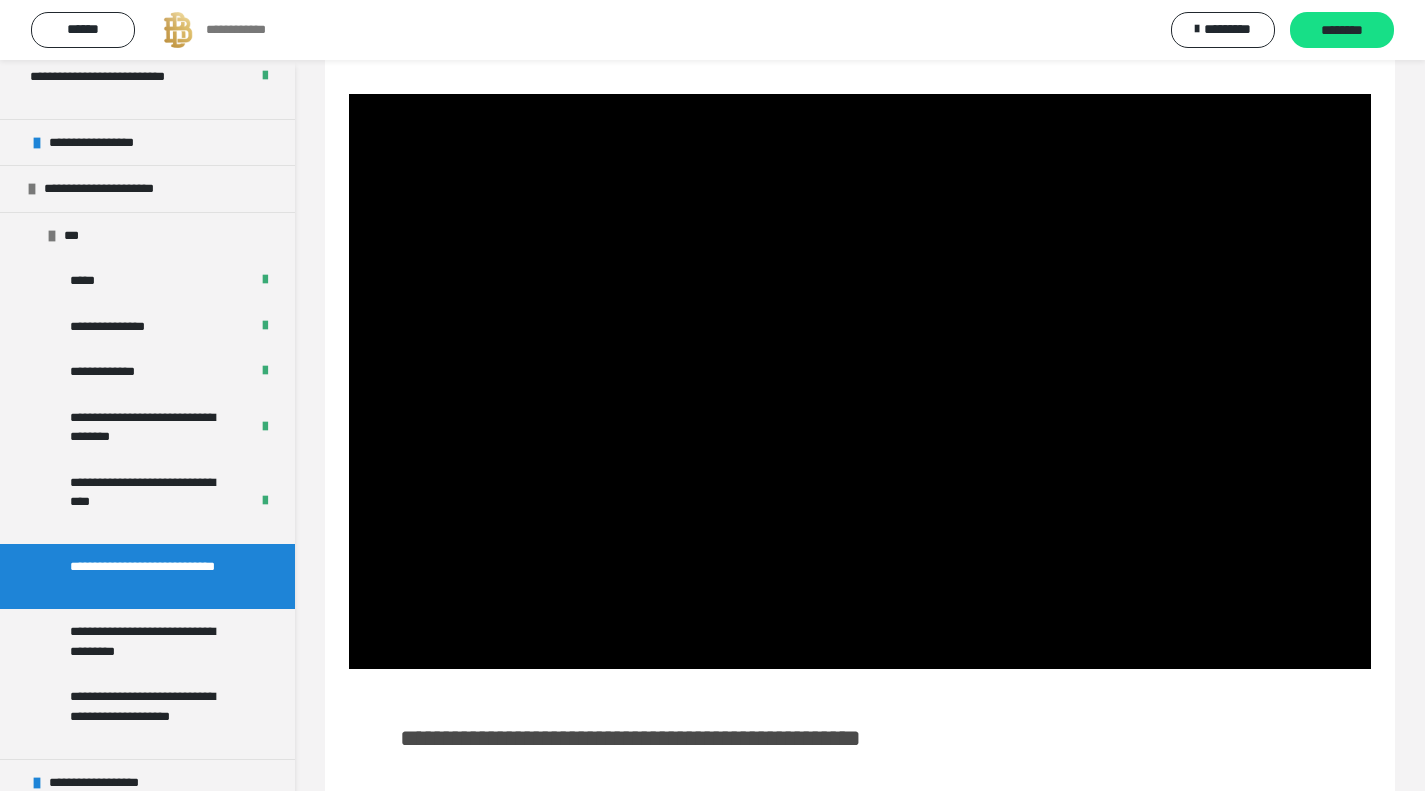 click on "**********" at bounding box center (860, 738) 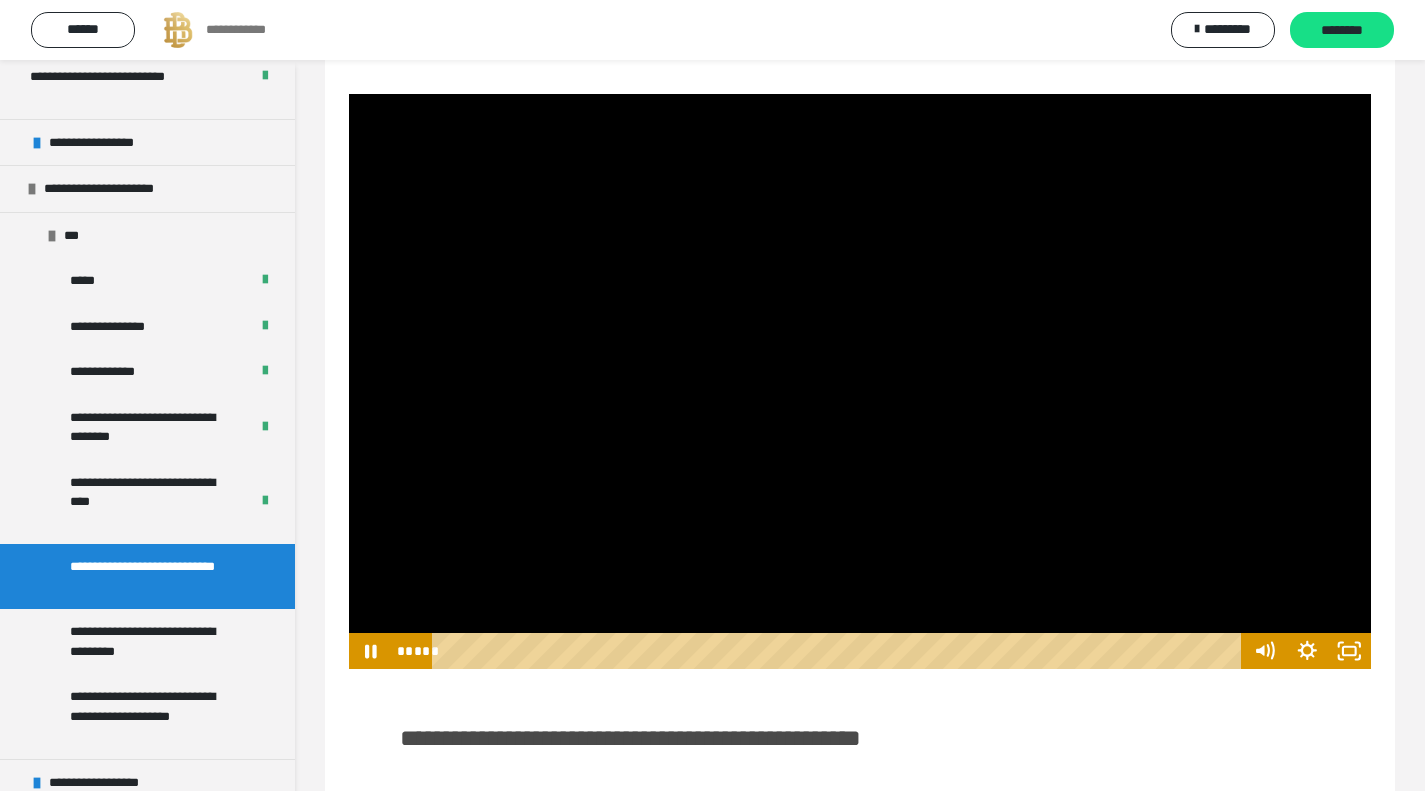 click at bounding box center [860, 381] 